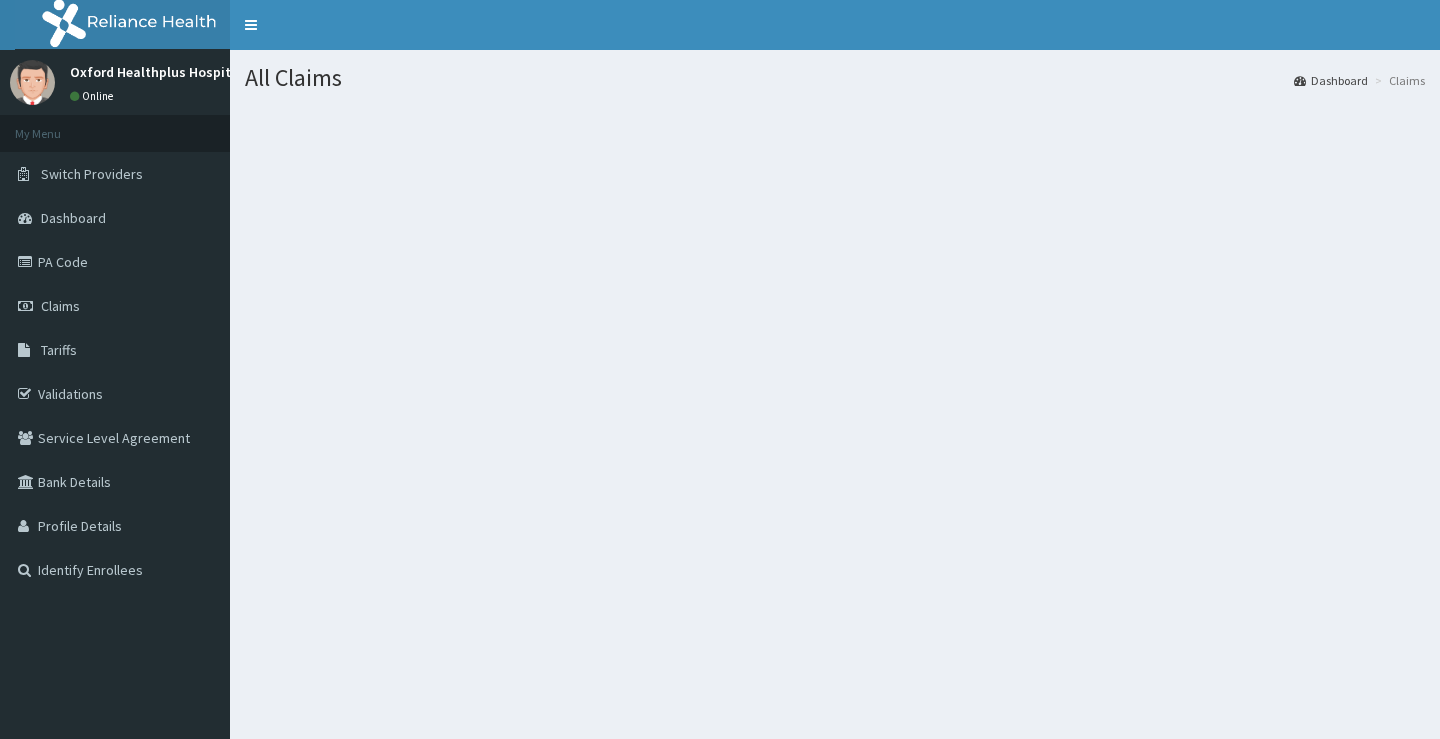 scroll, scrollTop: 0, scrollLeft: 0, axis: both 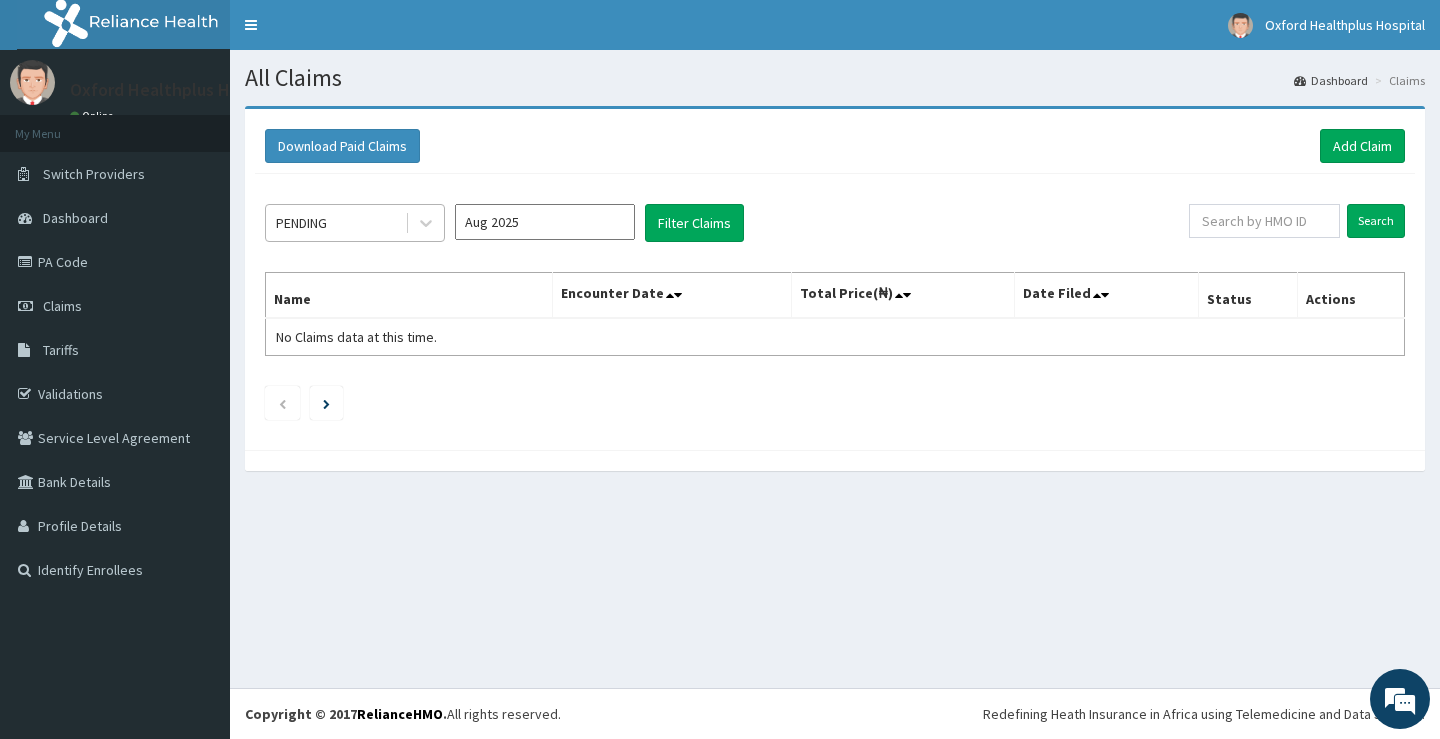 click on "PENDING" at bounding box center [301, 223] 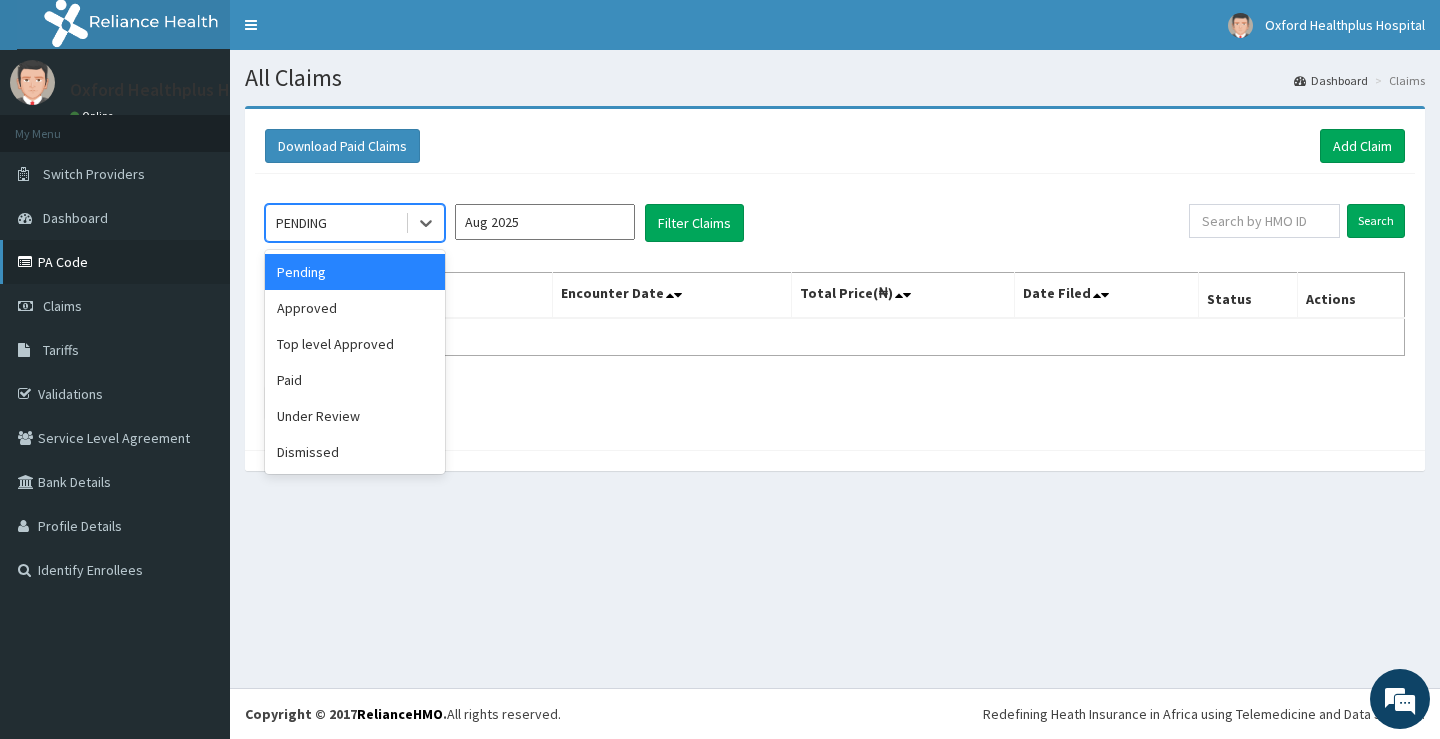 click on "PA Code" at bounding box center (115, 262) 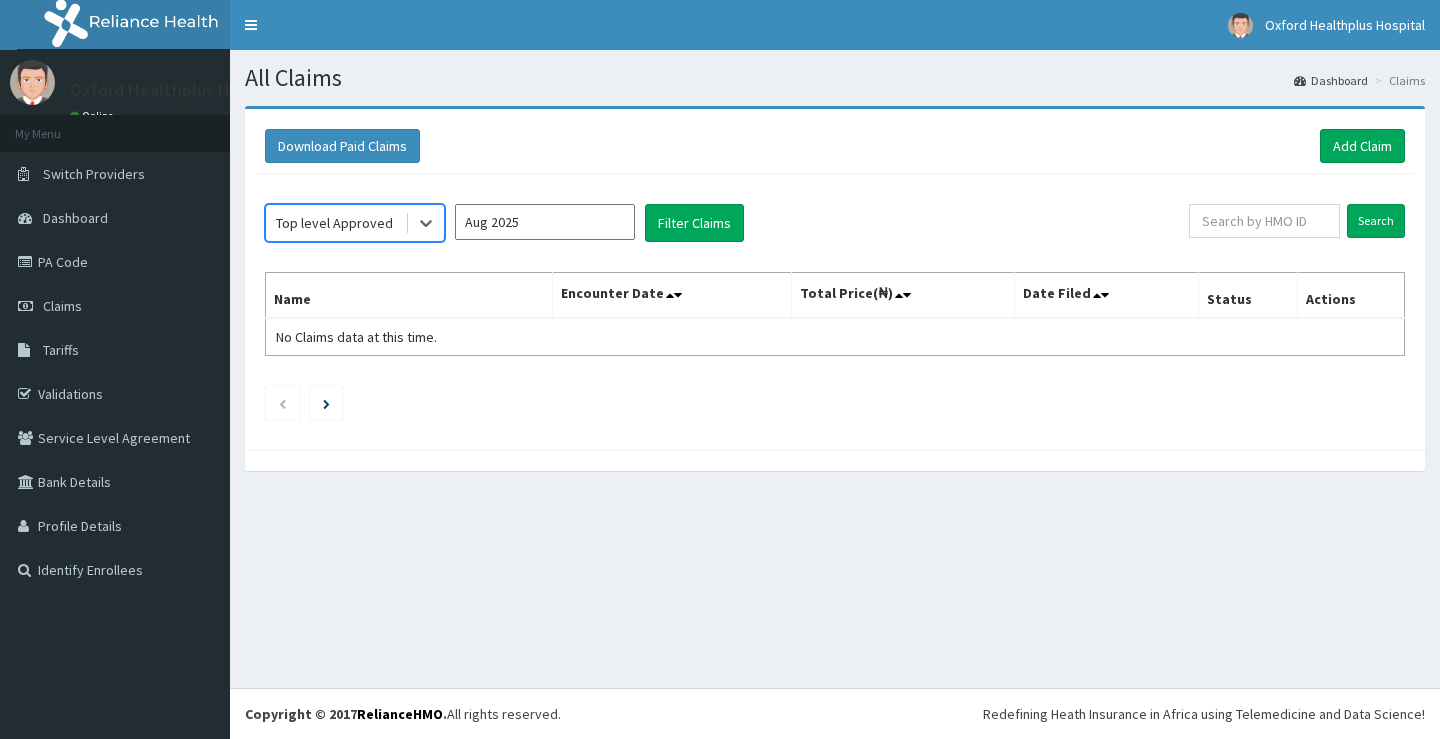 scroll, scrollTop: 0, scrollLeft: 0, axis: both 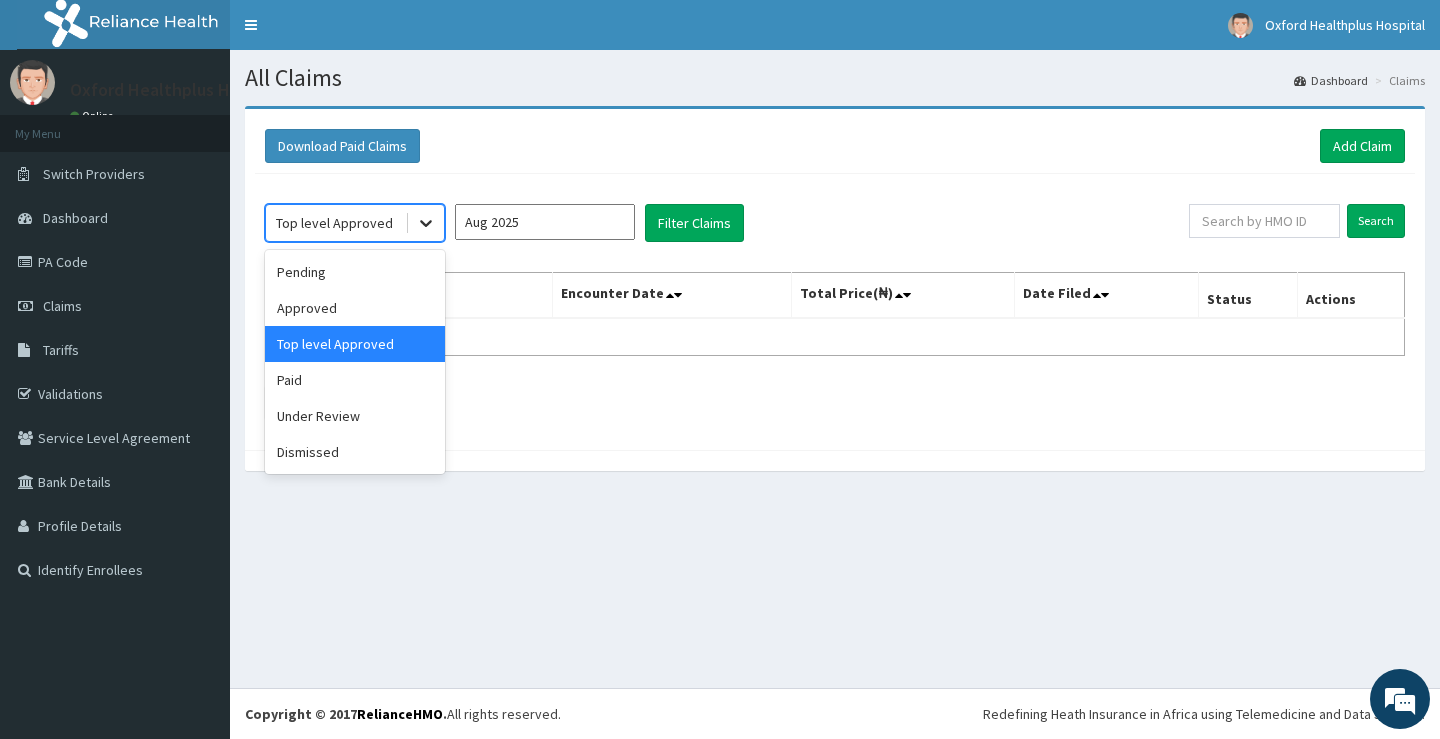 click at bounding box center (426, 223) 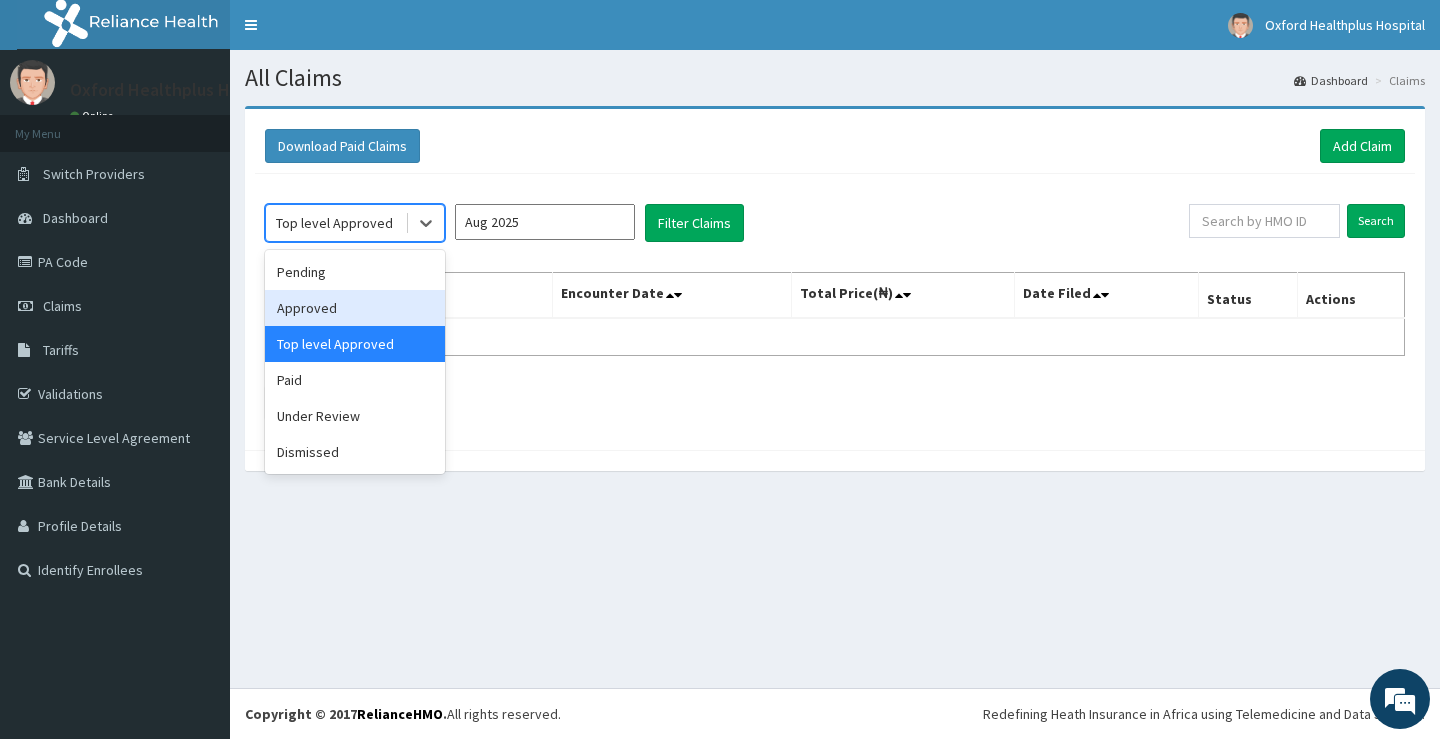 click on "Approved" at bounding box center (355, 308) 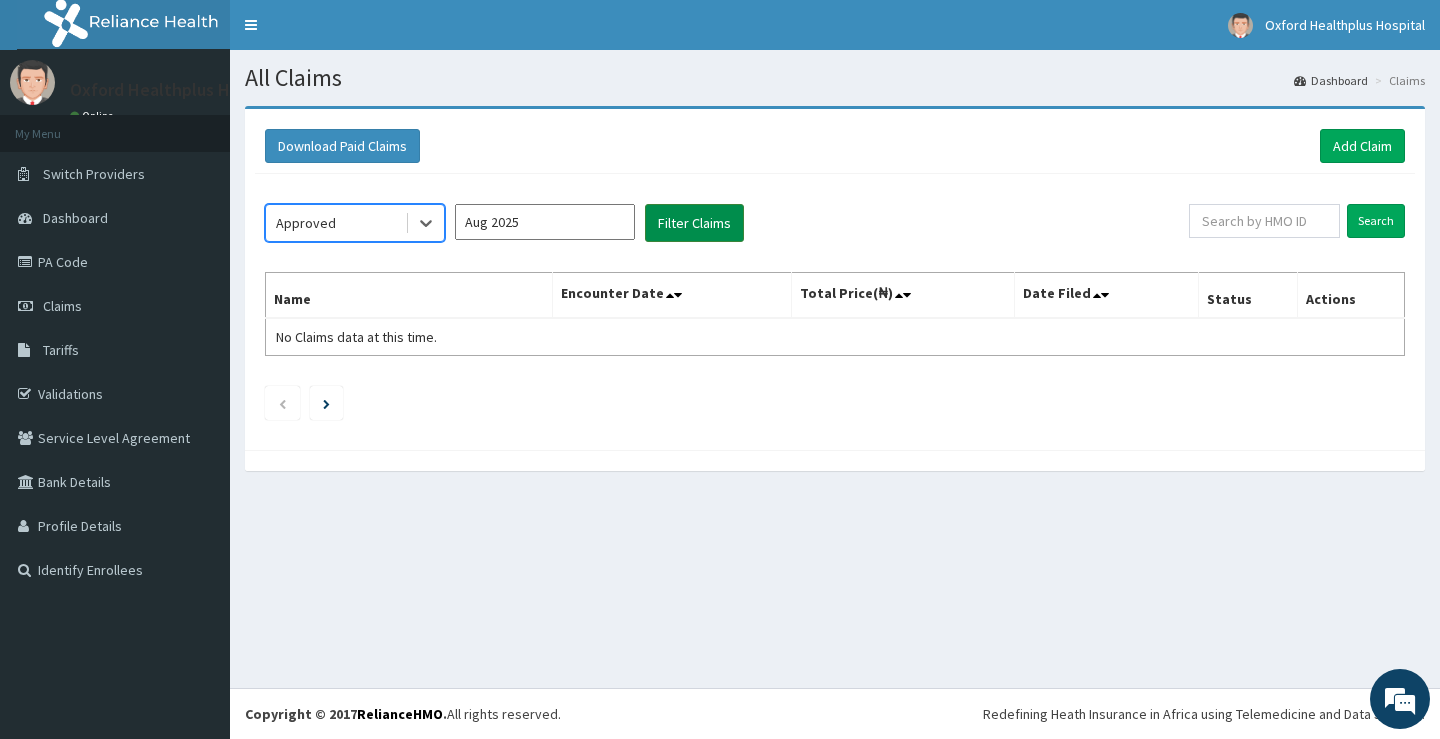 click on "Filter Claims" at bounding box center [694, 223] 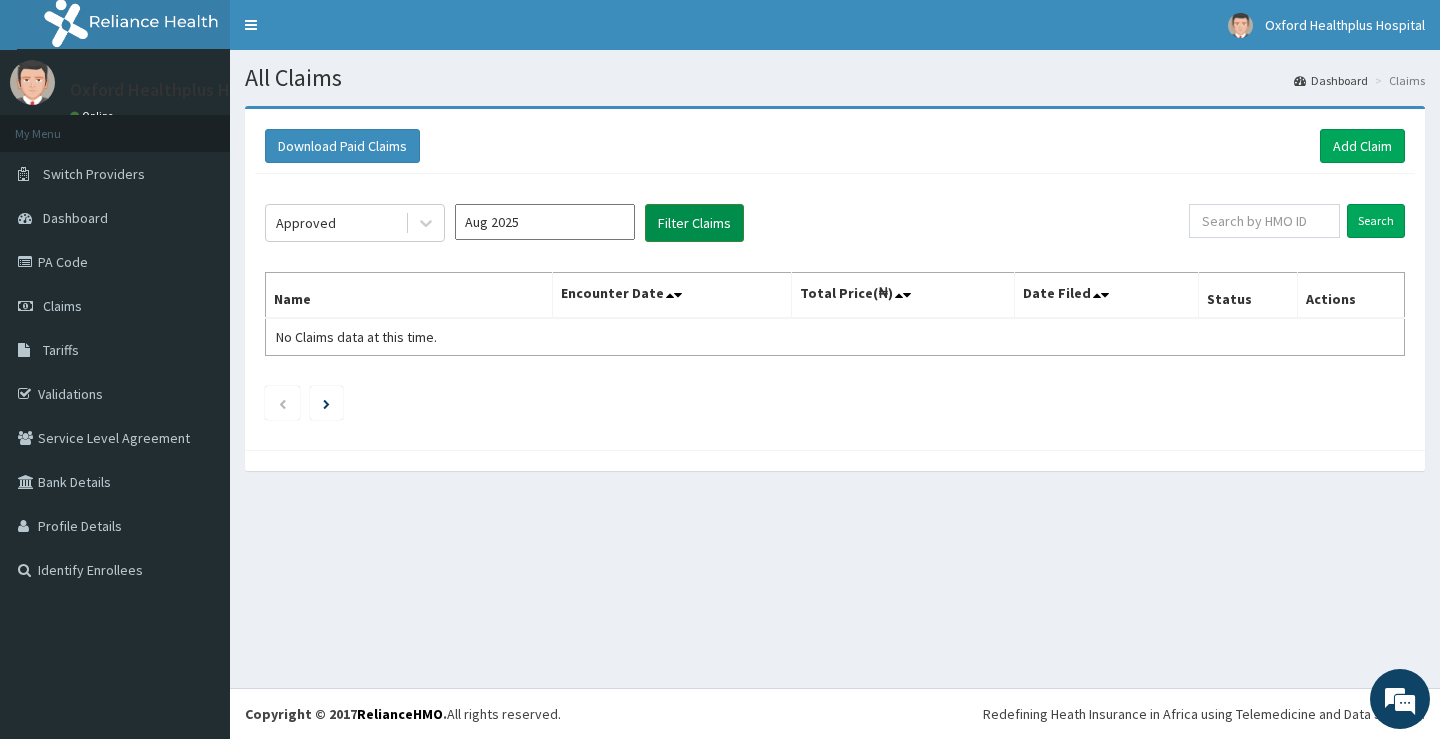 click on "Filter Claims" at bounding box center (694, 223) 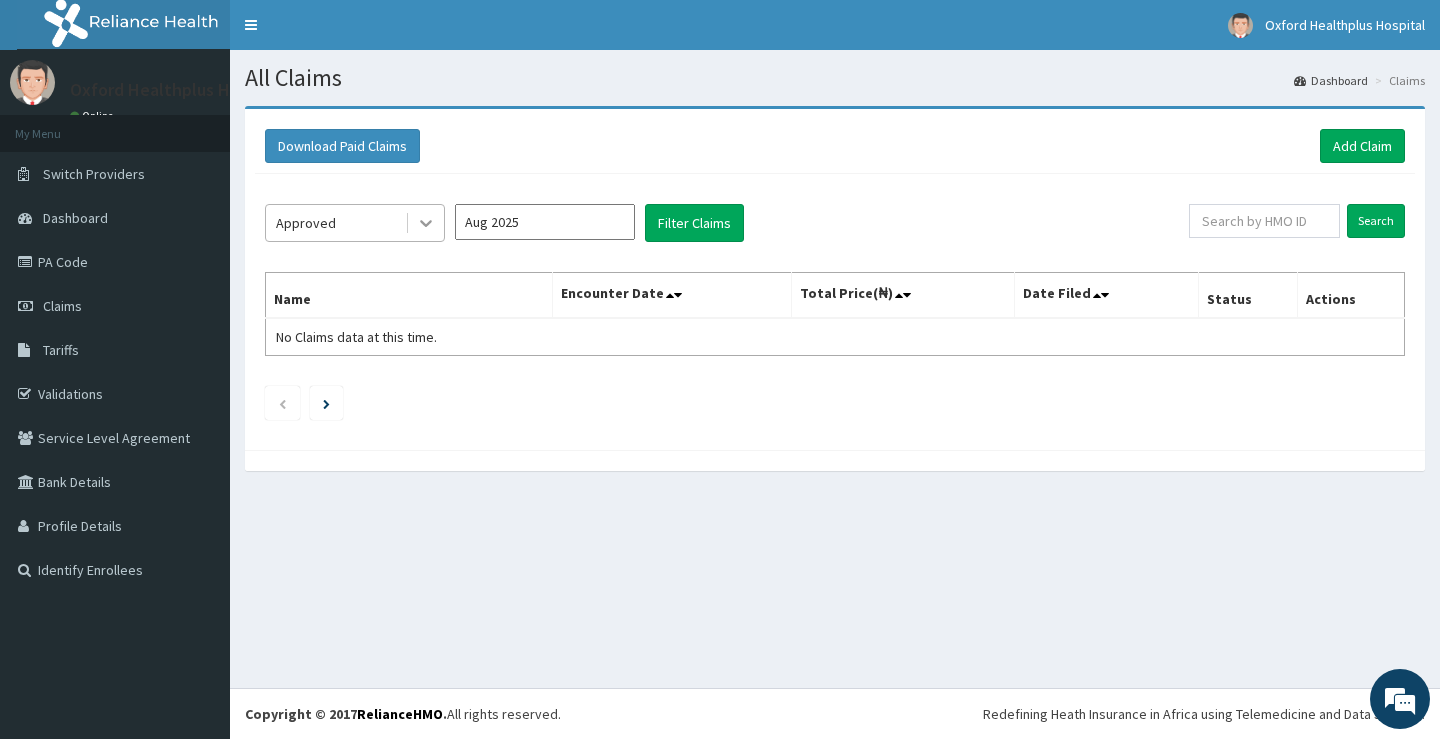 click 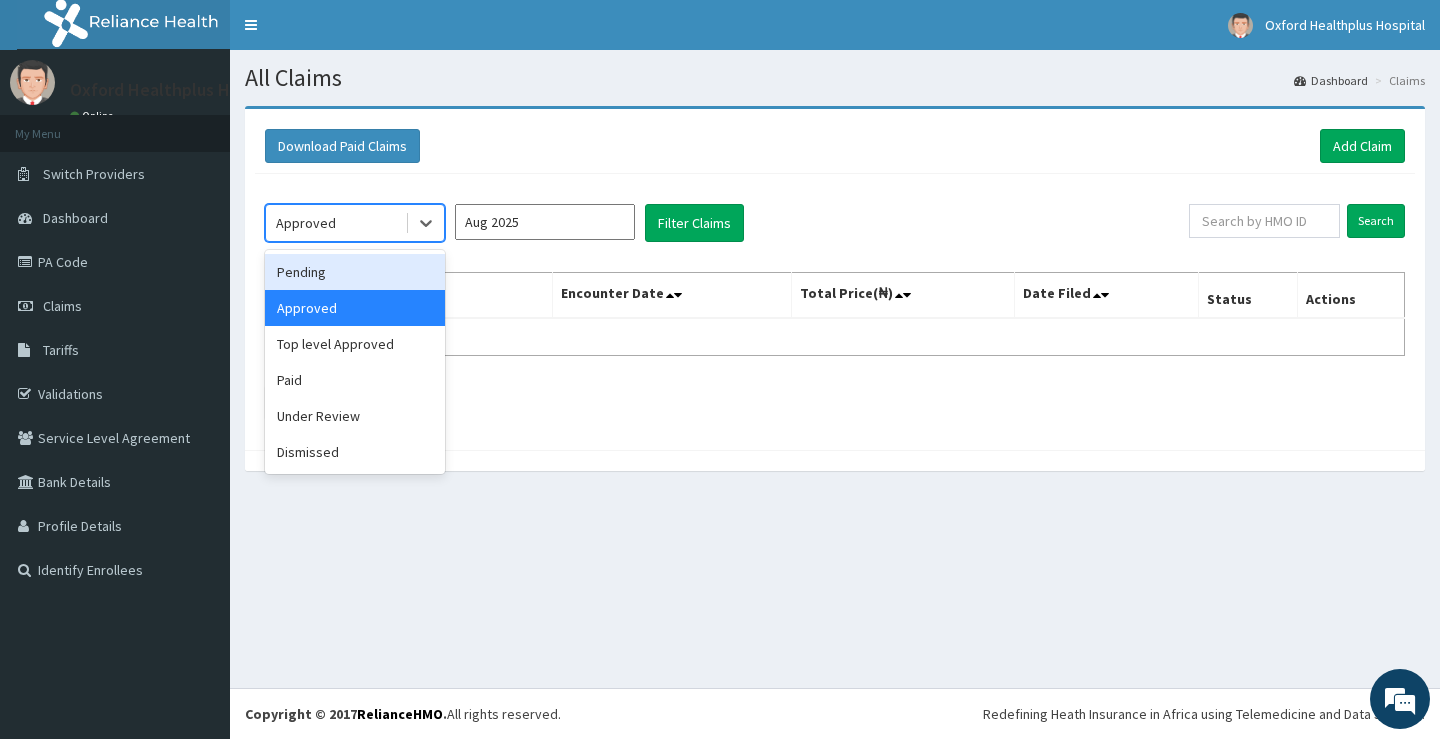 click on "Pending" at bounding box center [355, 272] 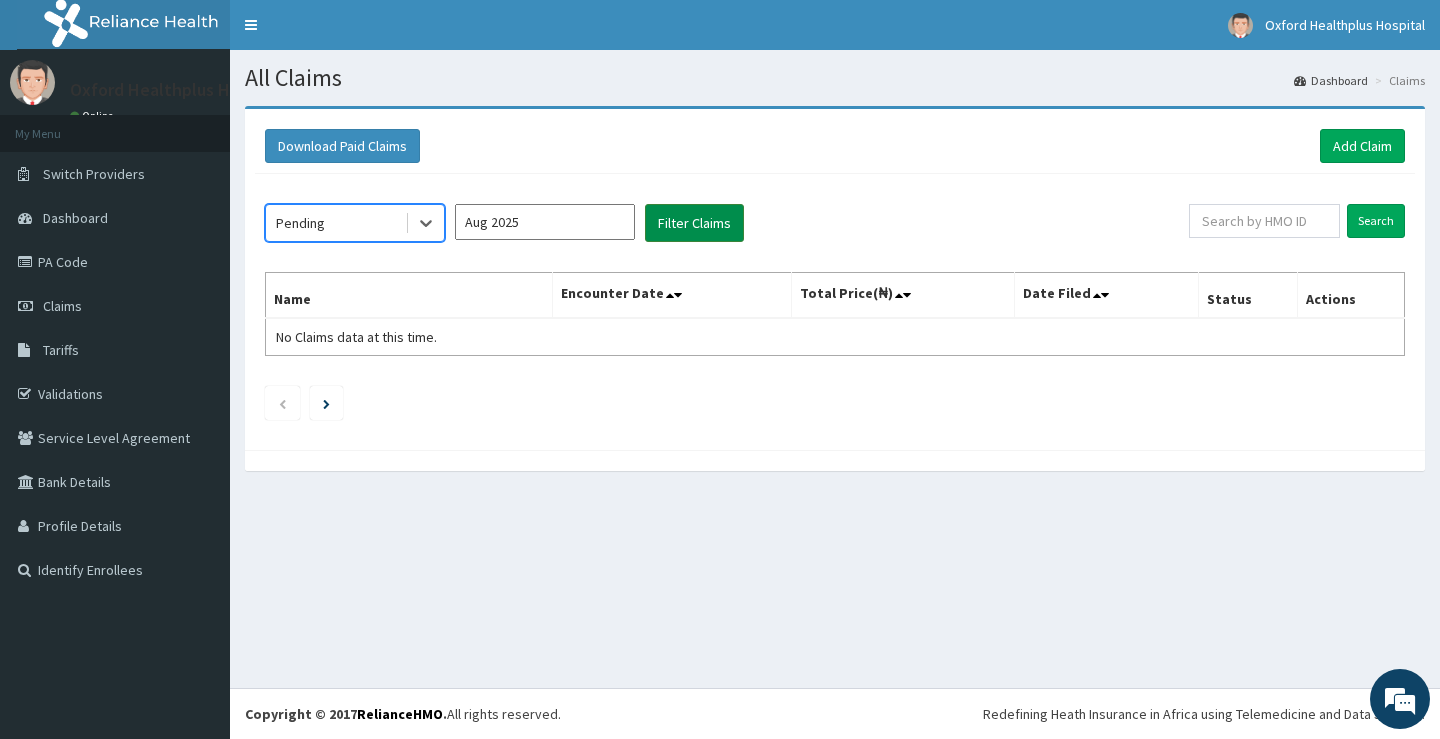 drag, startPoint x: 692, startPoint y: 193, endPoint x: 693, endPoint y: 213, distance: 20.024984 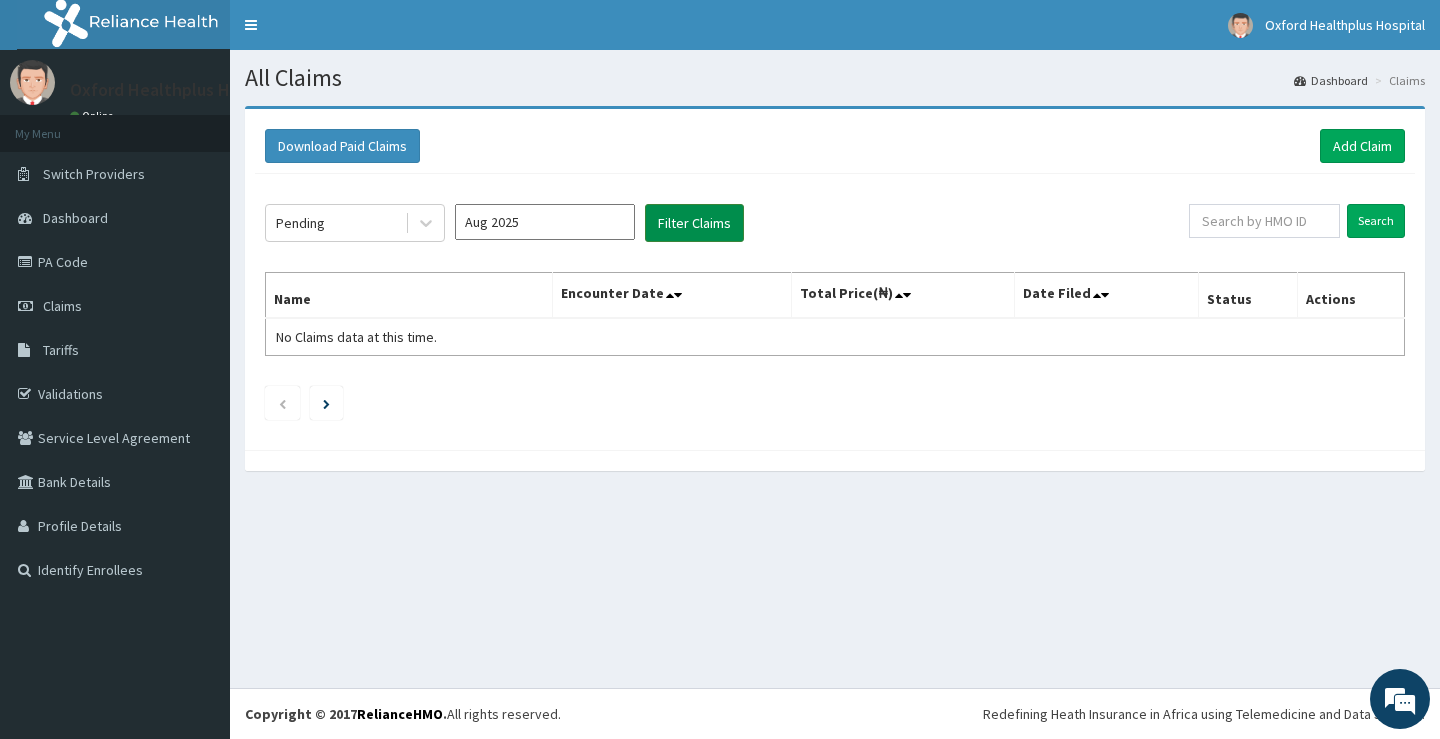 click on "Filter Claims" at bounding box center (694, 223) 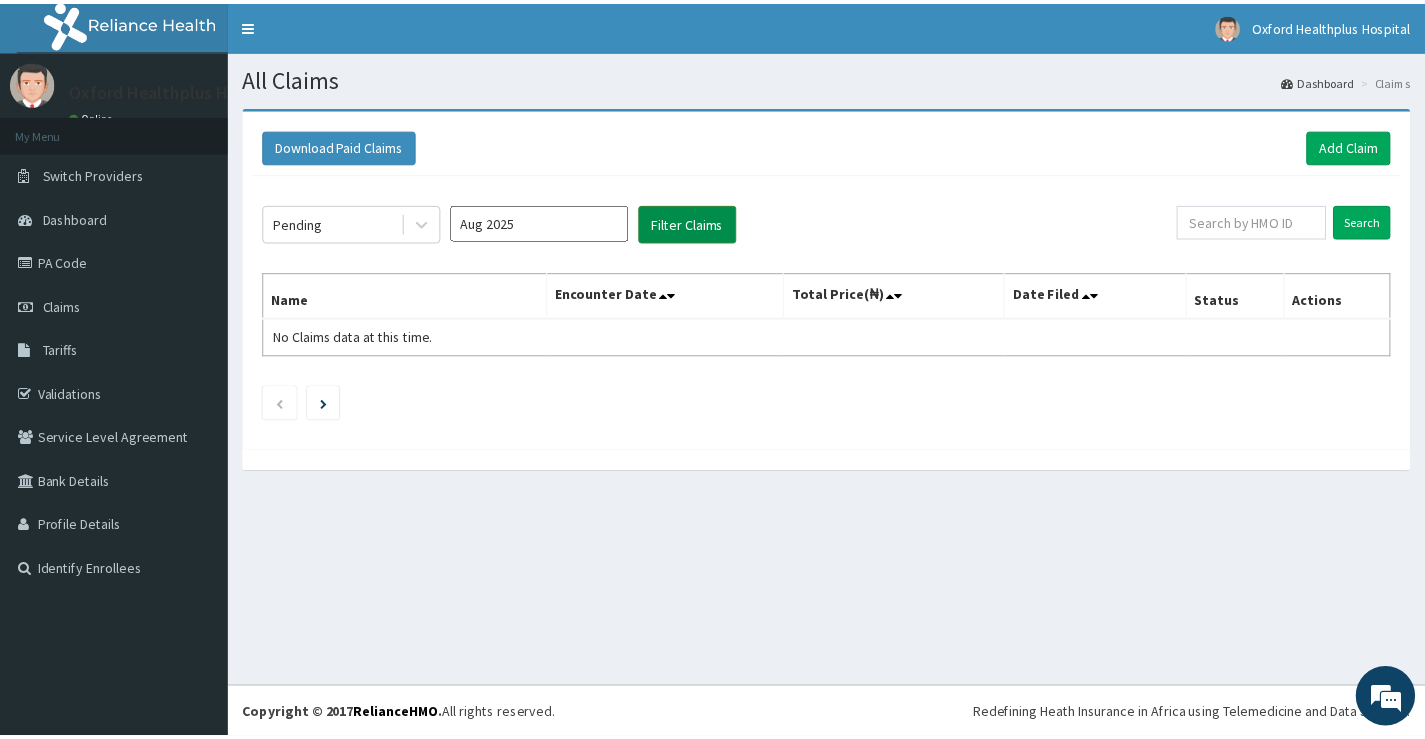 scroll, scrollTop: 0, scrollLeft: 0, axis: both 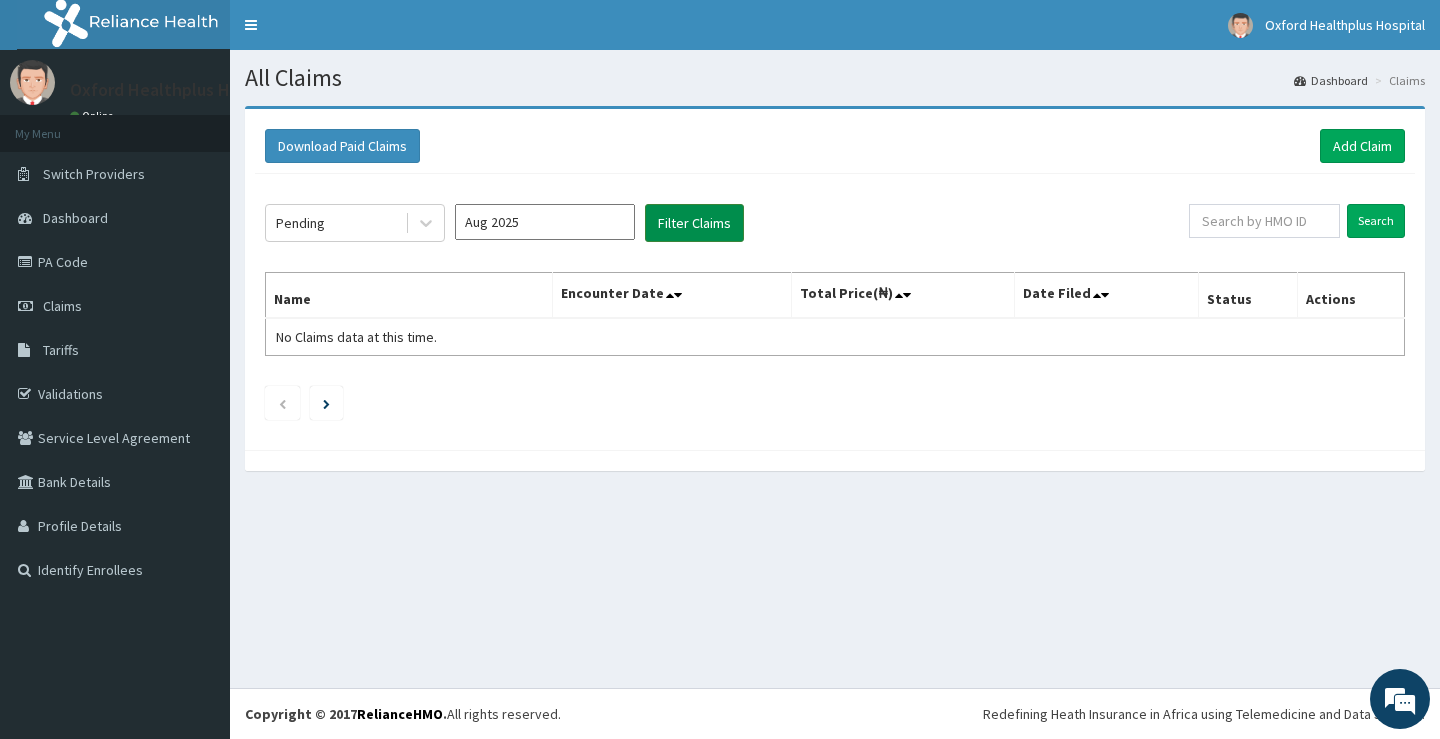 click on "Filter Claims" at bounding box center (694, 223) 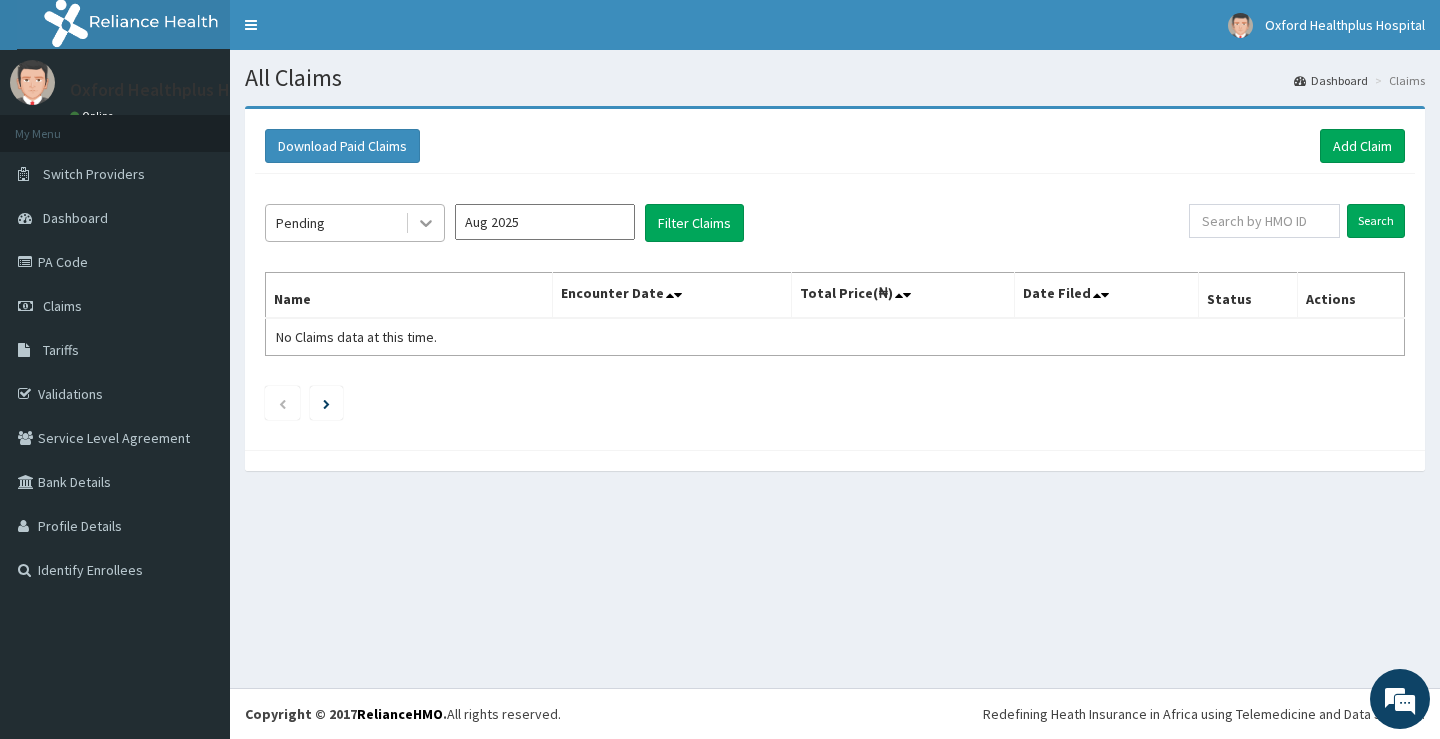 click 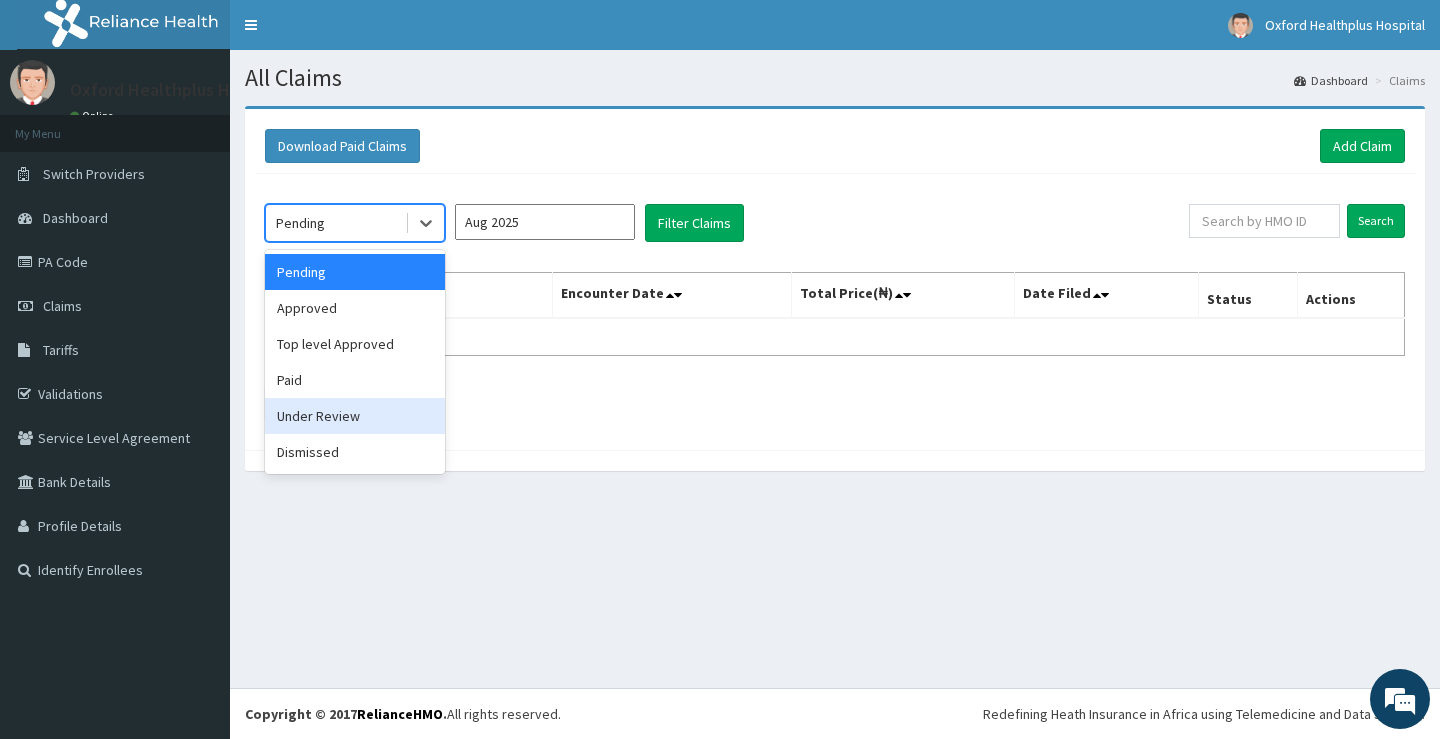 click on "Under Review" at bounding box center [355, 416] 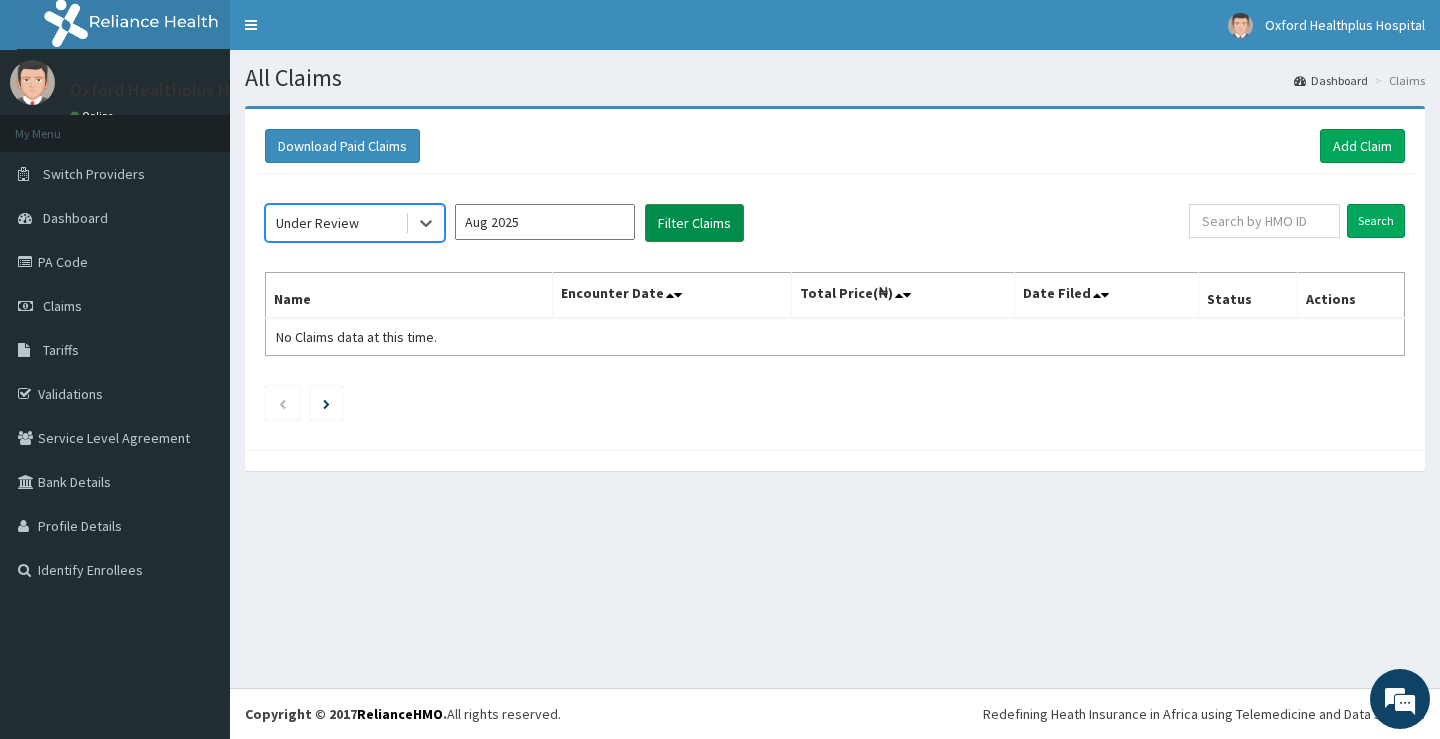 click on "Filter Claims" at bounding box center (694, 223) 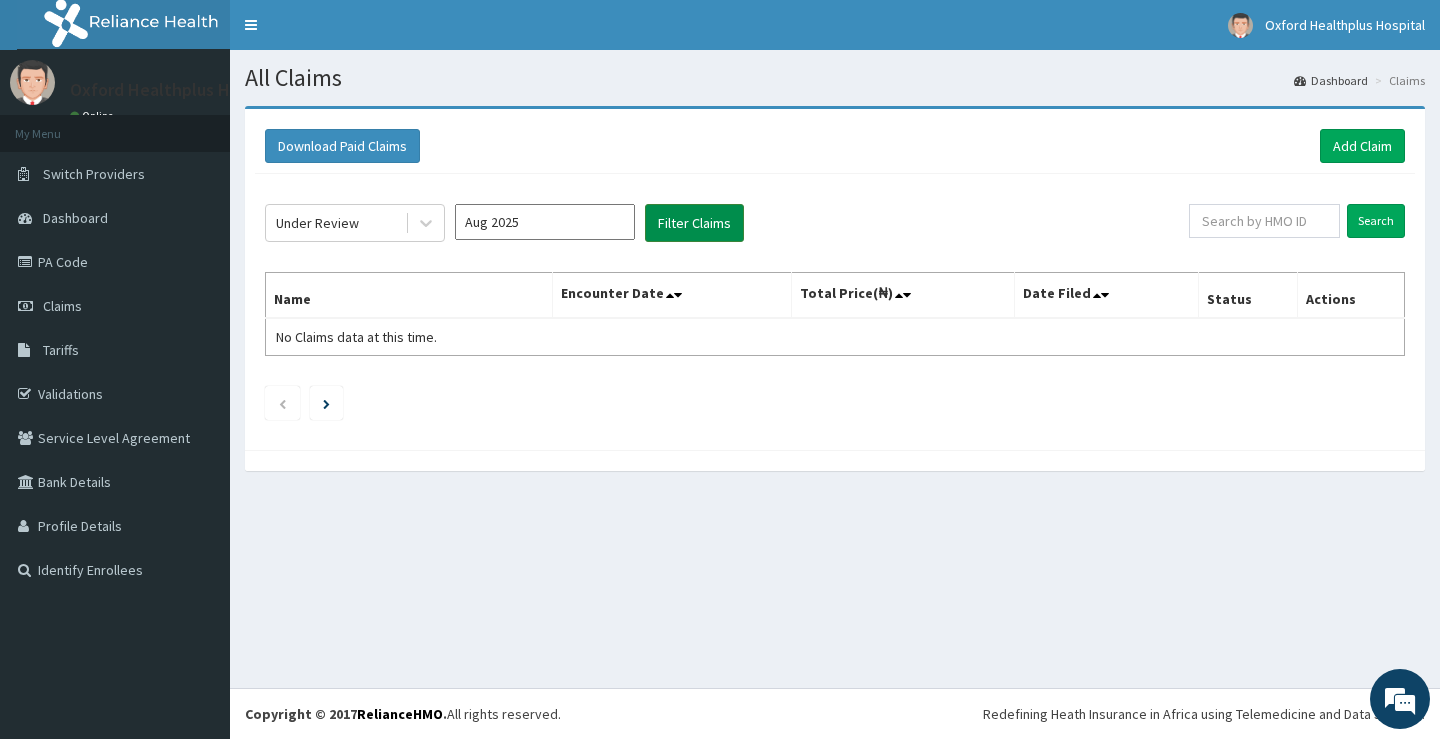 click on "Filter Claims" at bounding box center [694, 223] 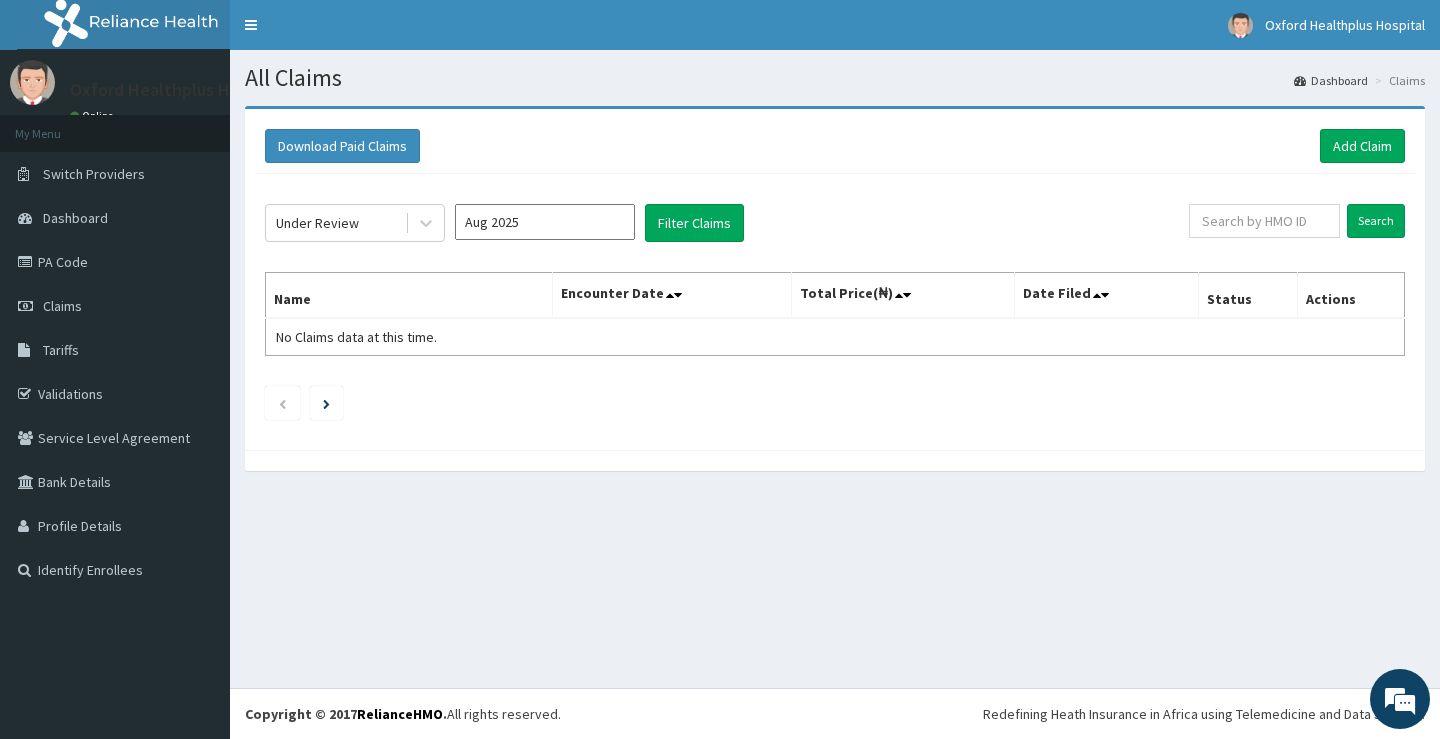 click on "Aug 2025" at bounding box center [545, 222] 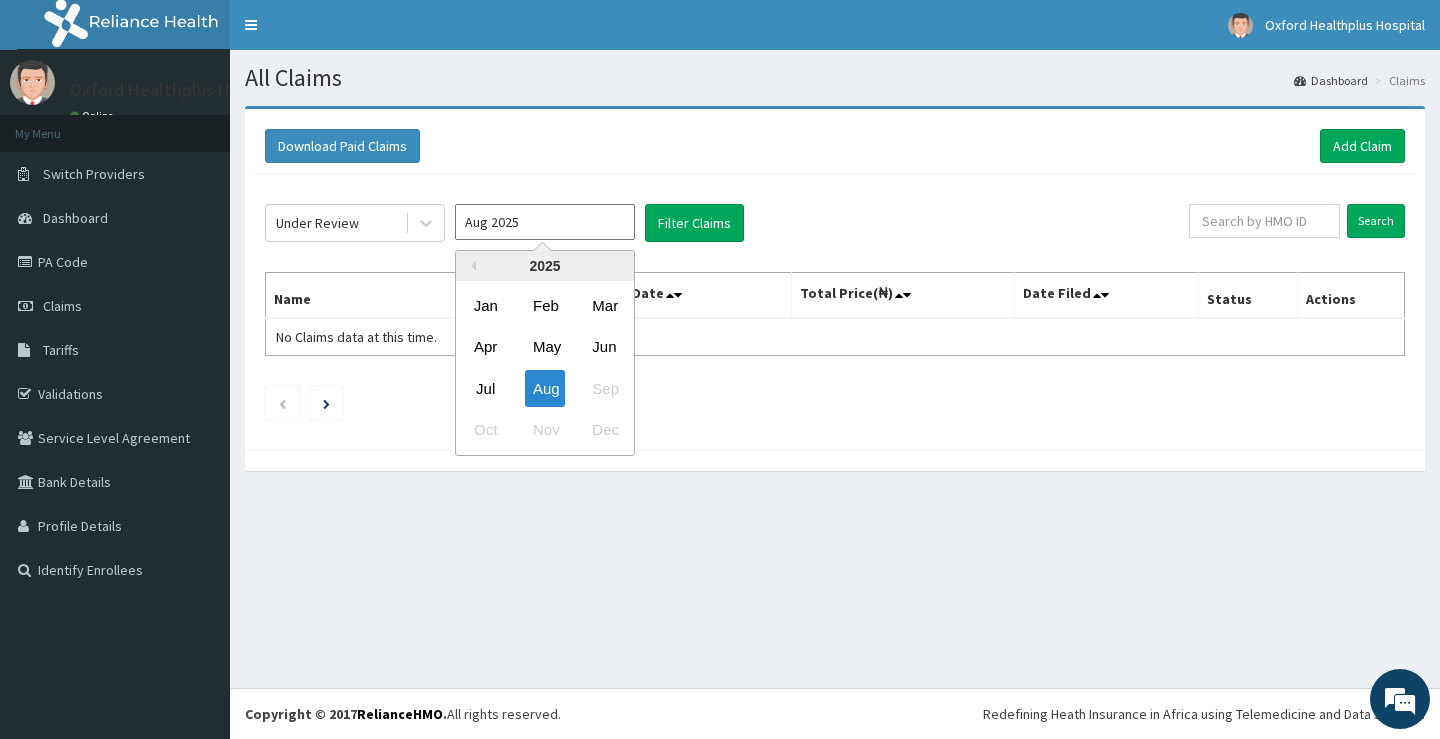 click on "Jul" at bounding box center (486, 388) 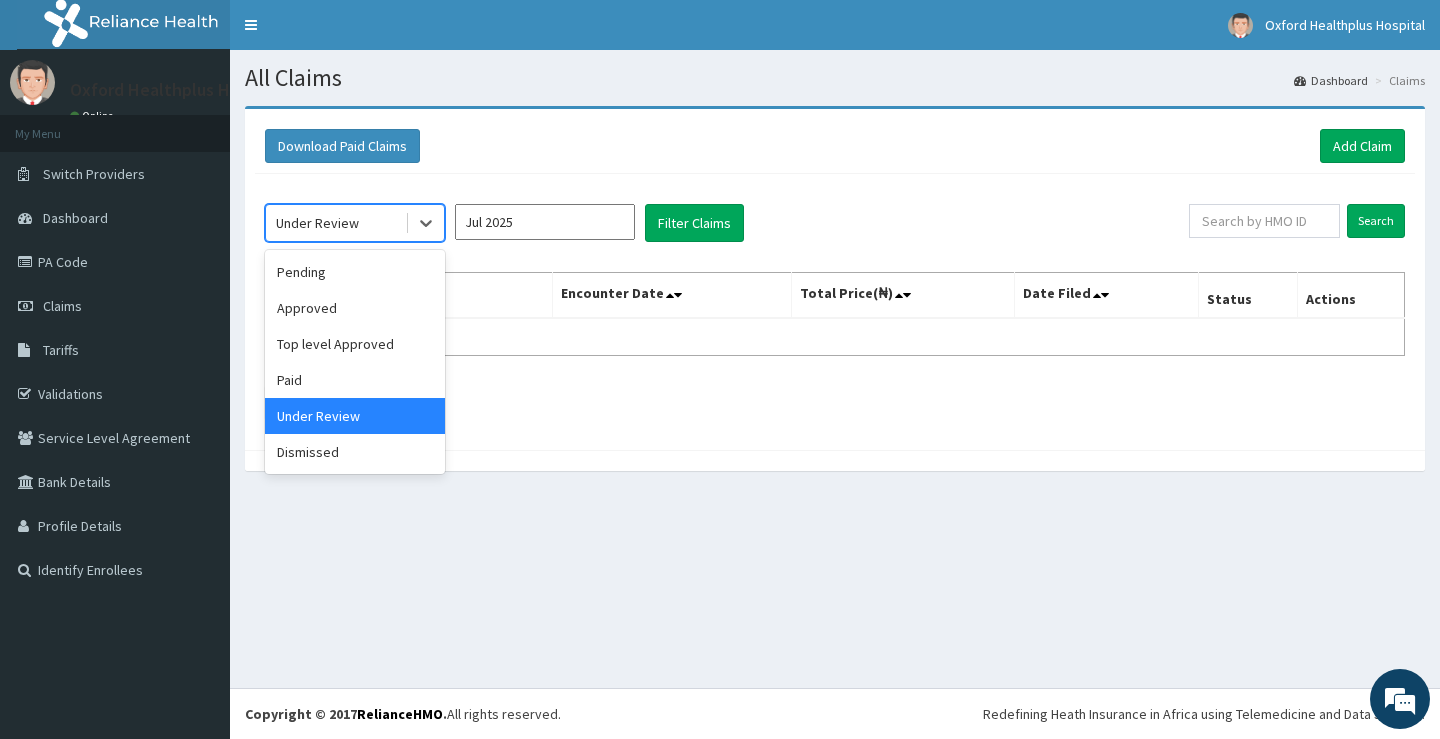 click on "Under Review" at bounding box center (335, 223) 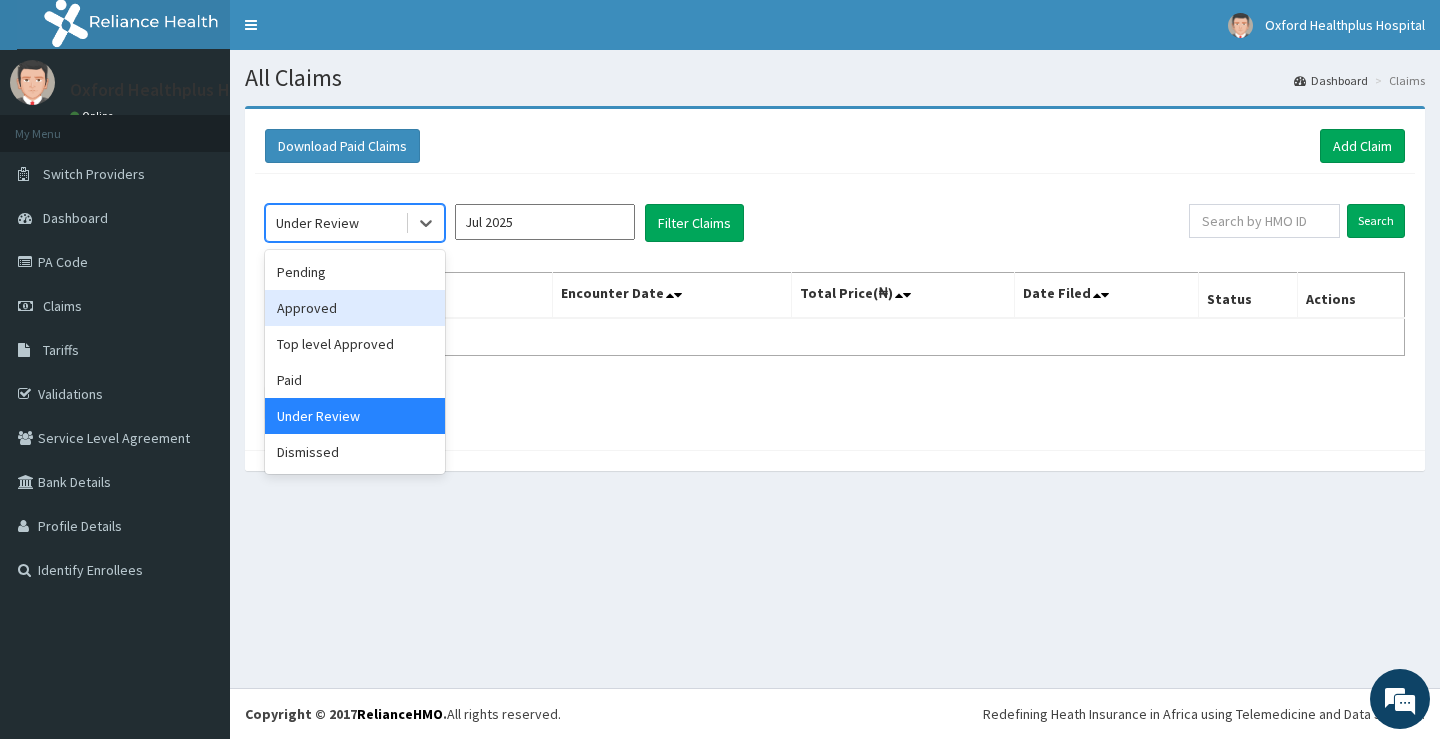 click on "Approved" at bounding box center [355, 308] 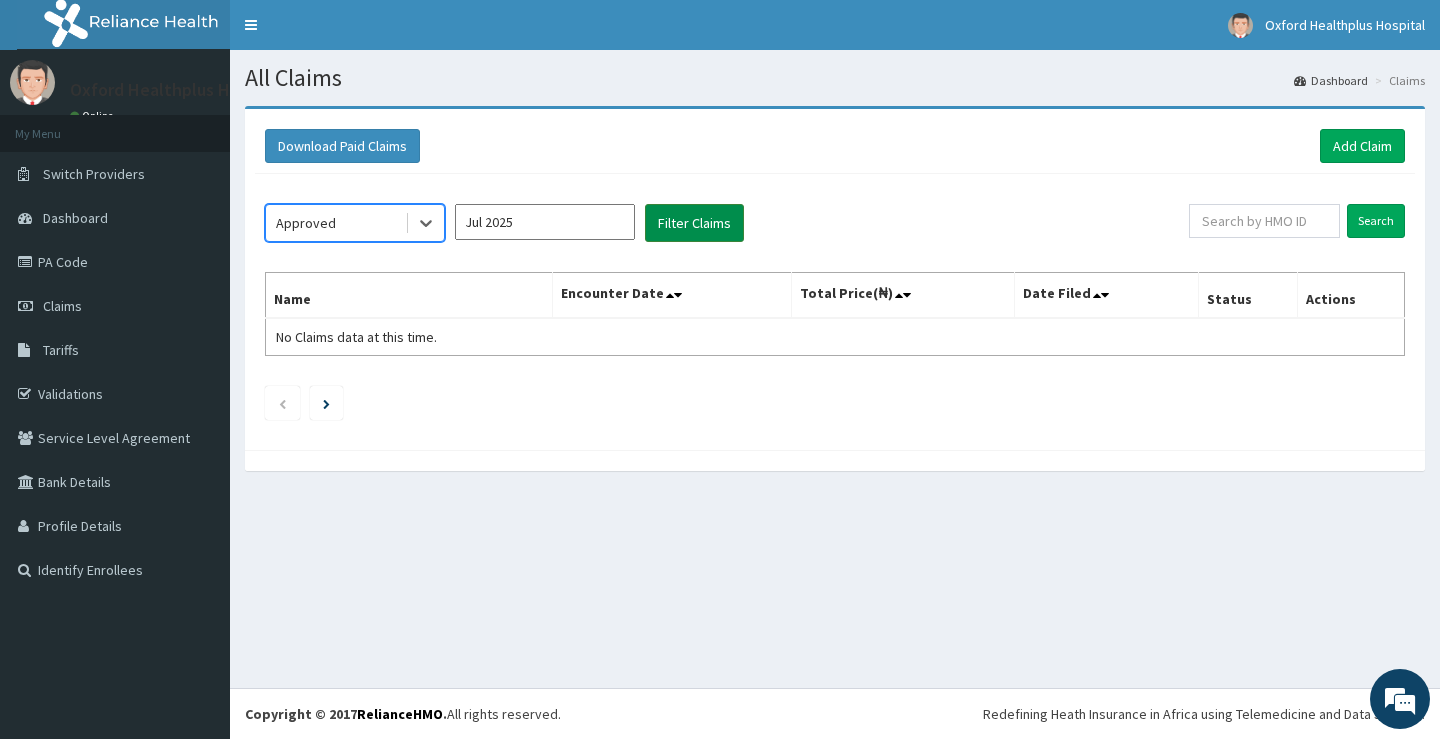 click on "Filter Claims" at bounding box center [694, 223] 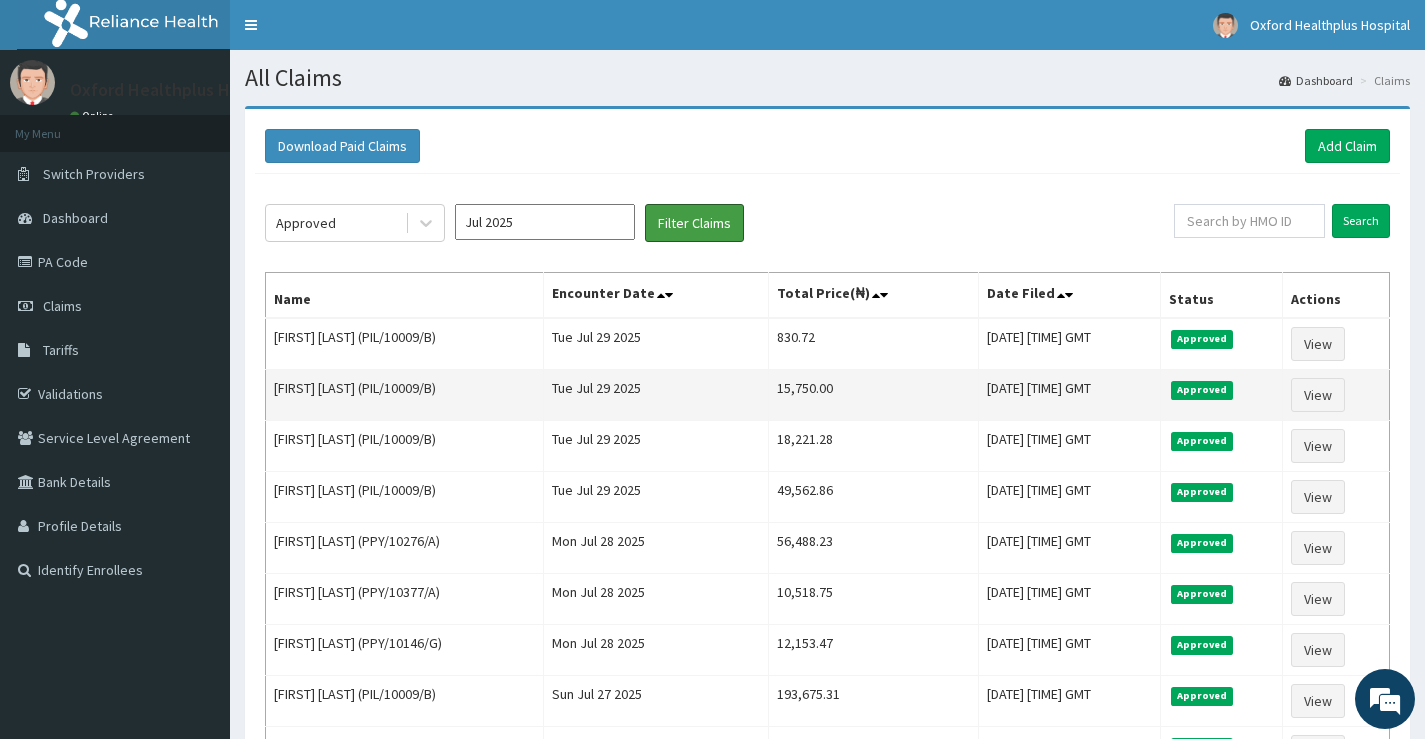 scroll, scrollTop: 444, scrollLeft: 0, axis: vertical 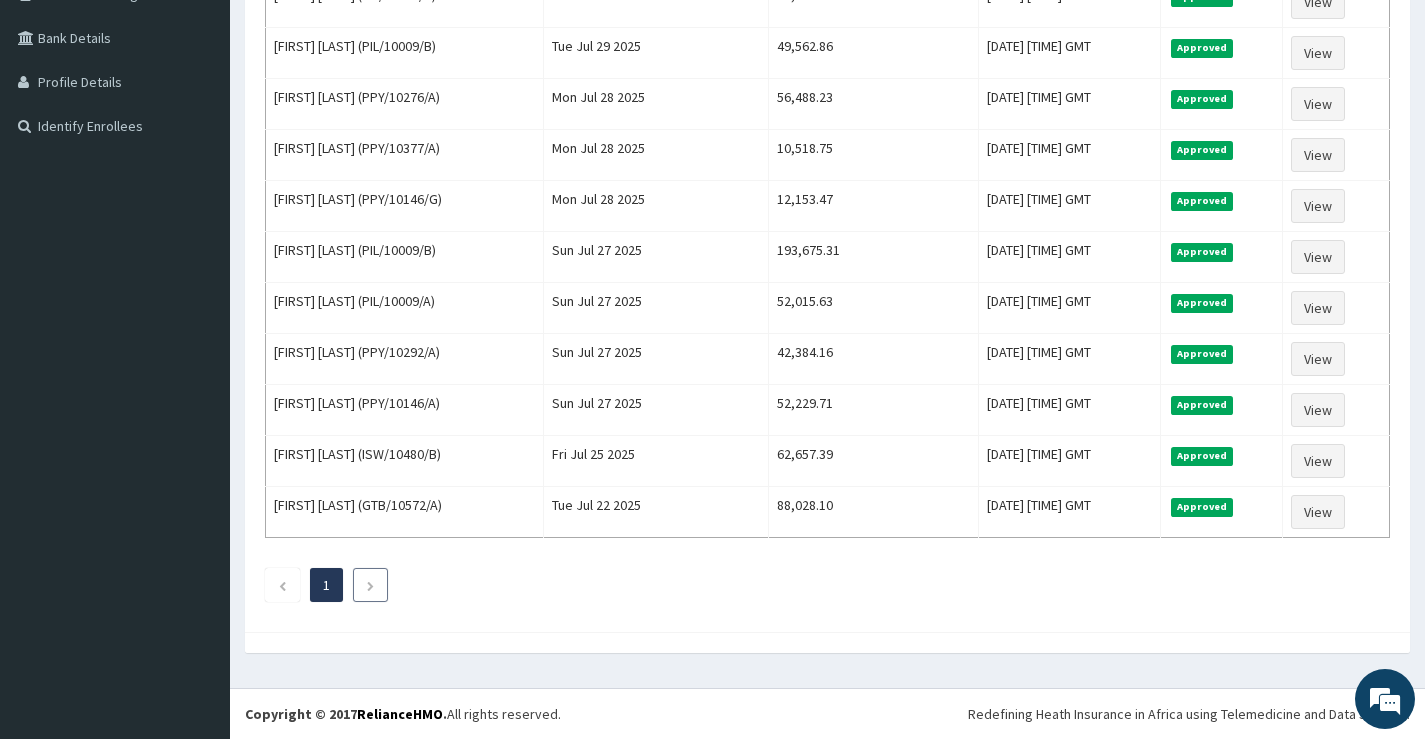 click at bounding box center (370, 585) 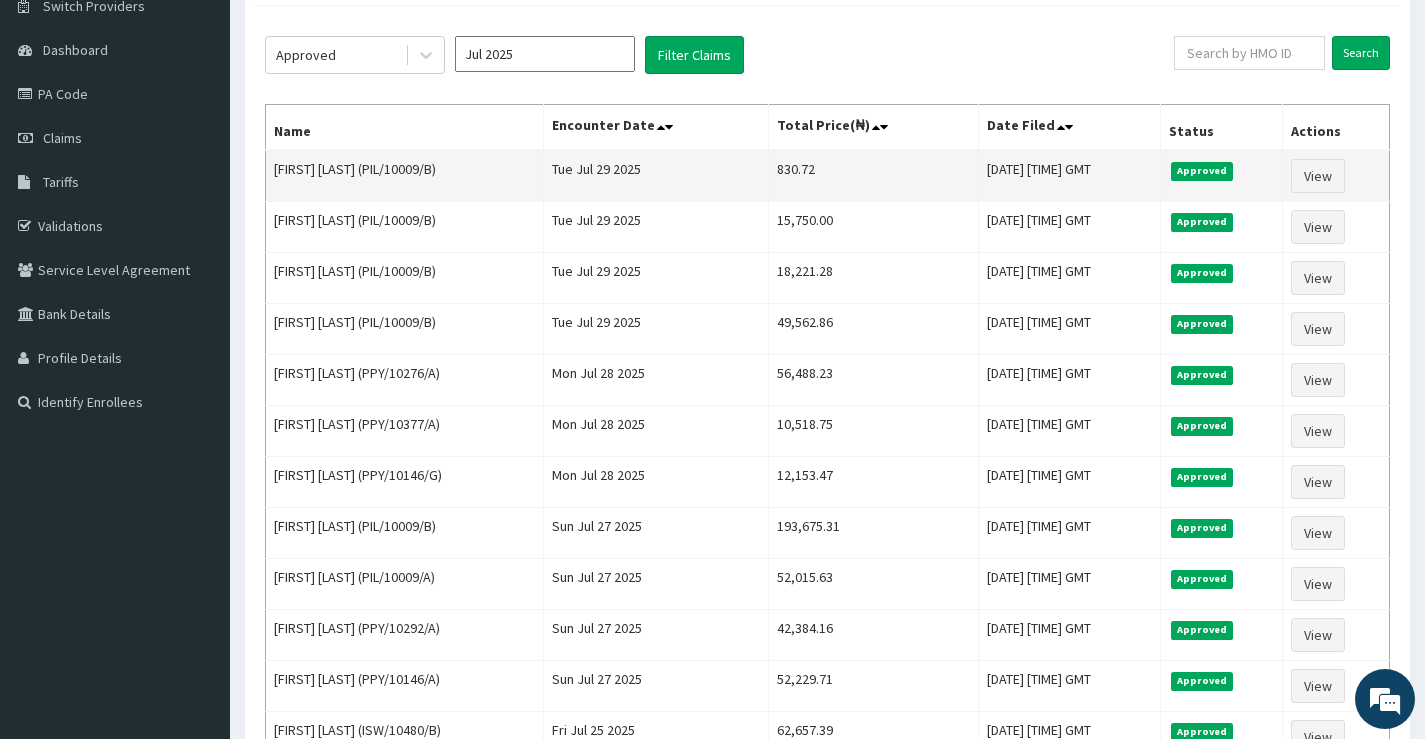 scroll, scrollTop: 0, scrollLeft: 0, axis: both 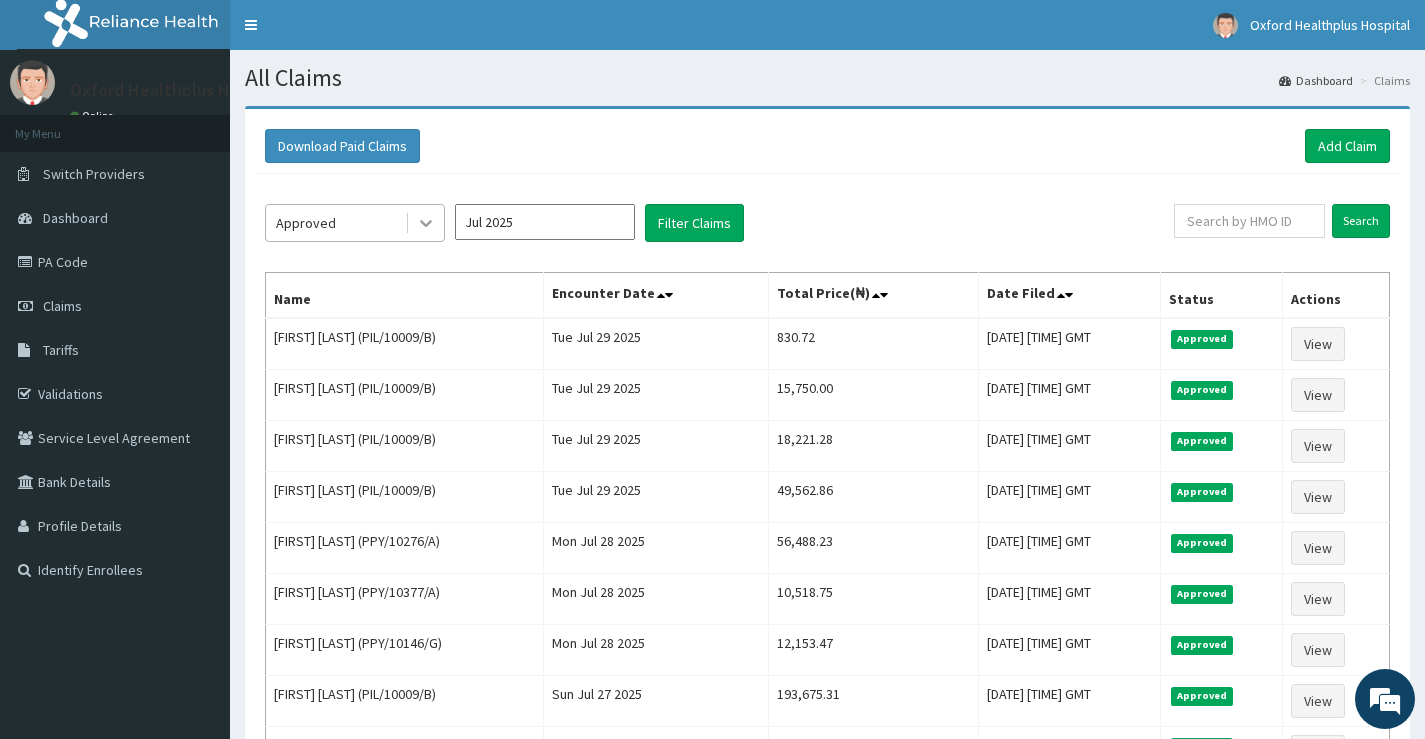 click 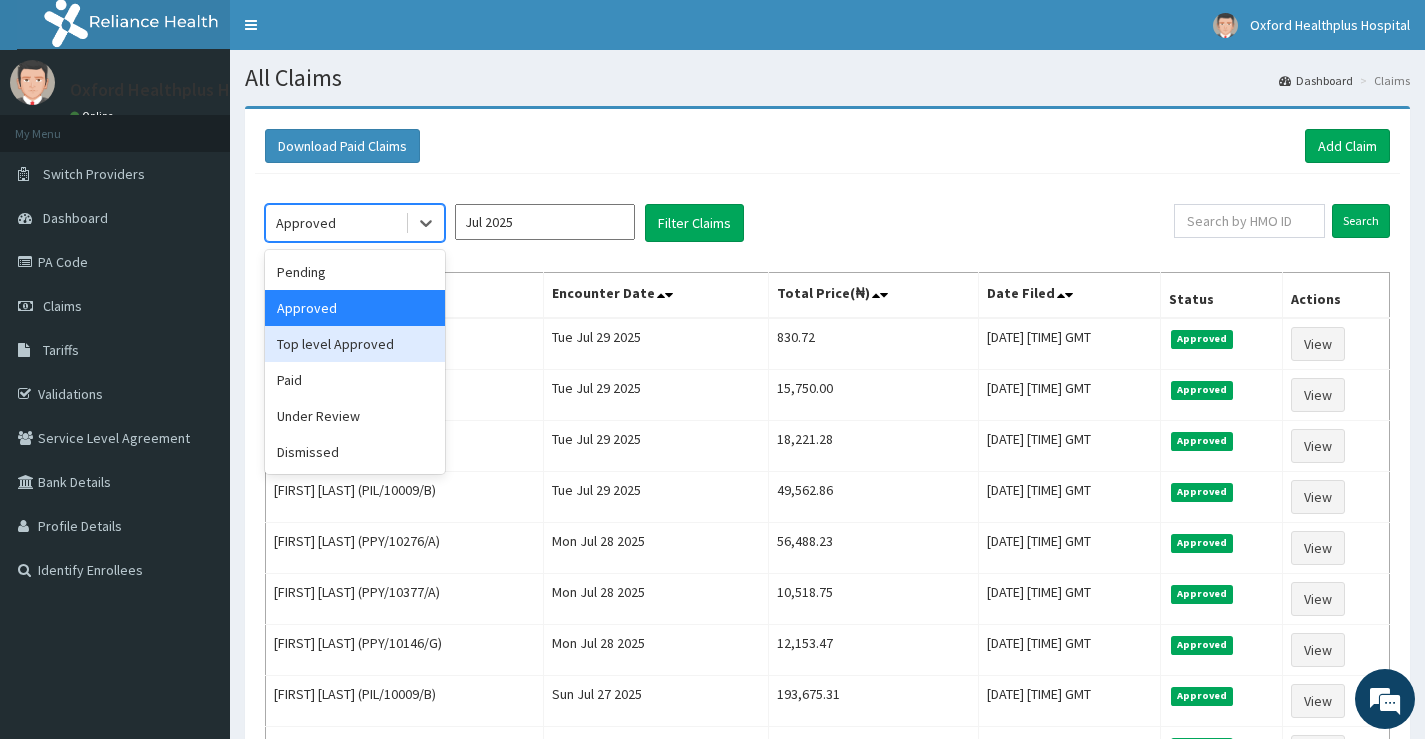 click on "Top level Approved" at bounding box center [355, 344] 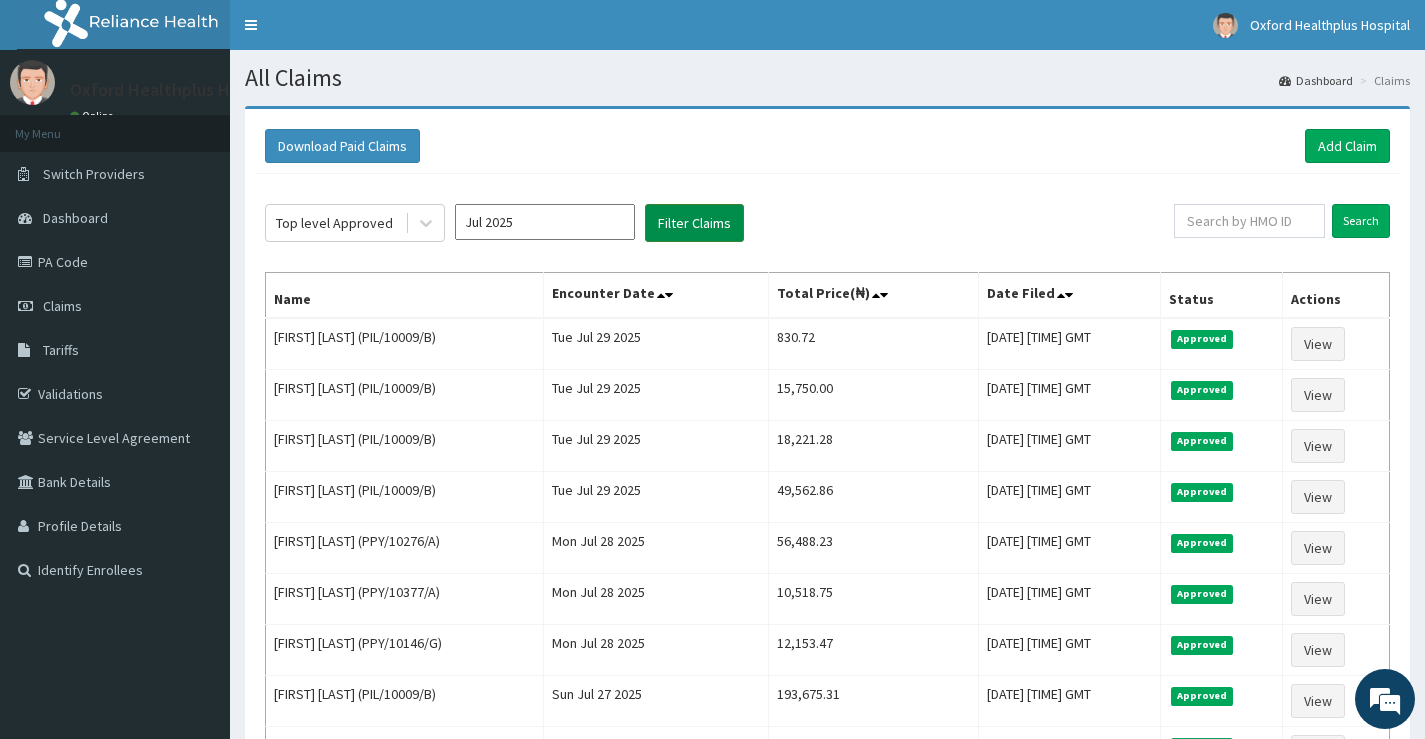 click on "Filter Claims" at bounding box center [694, 223] 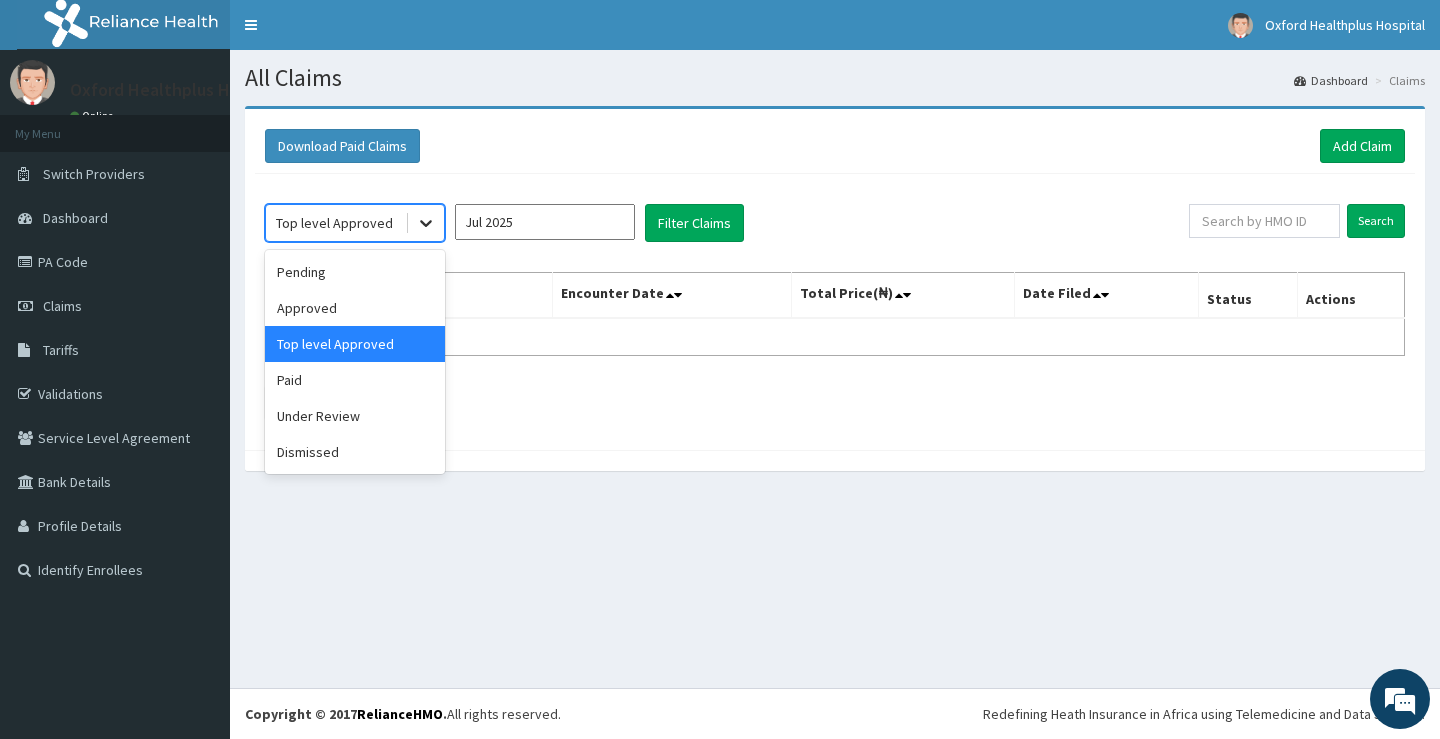 click 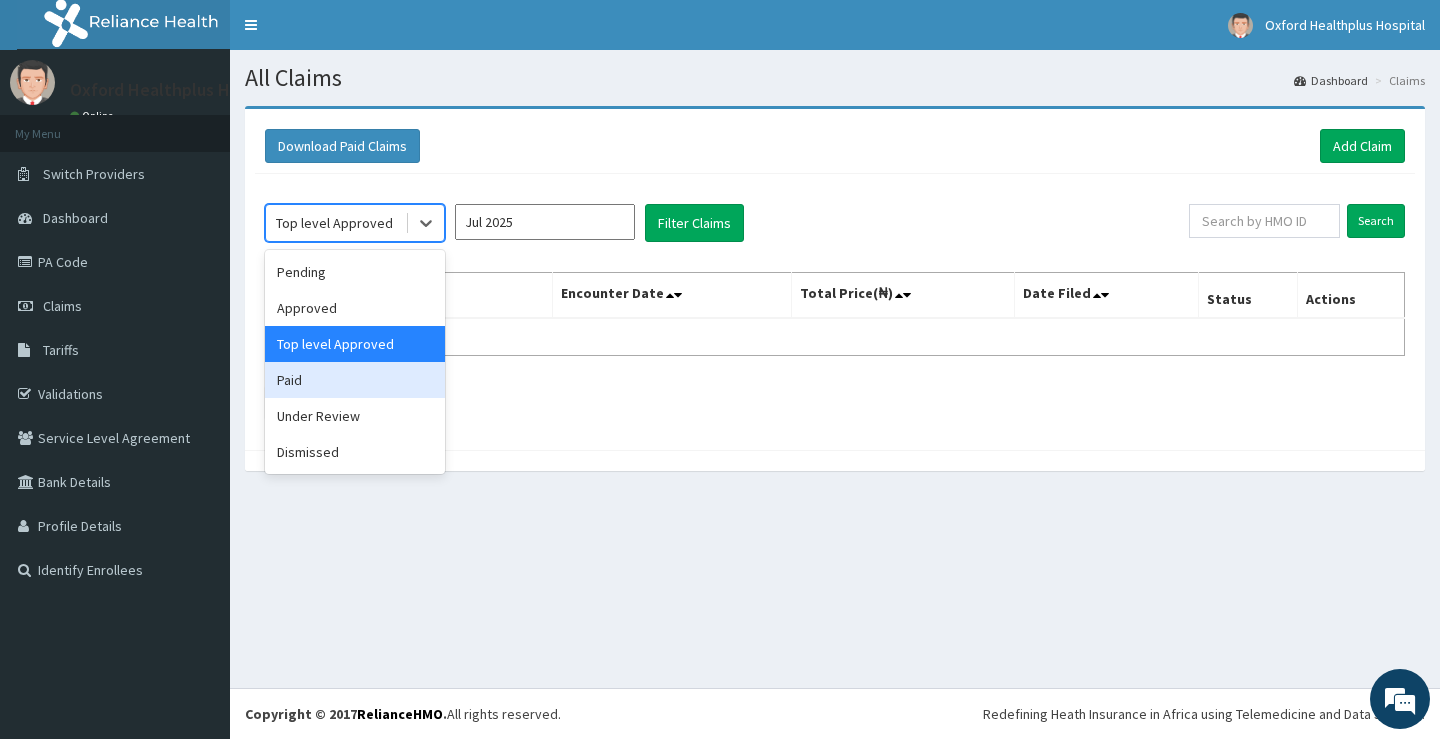 click on "Paid" at bounding box center (355, 380) 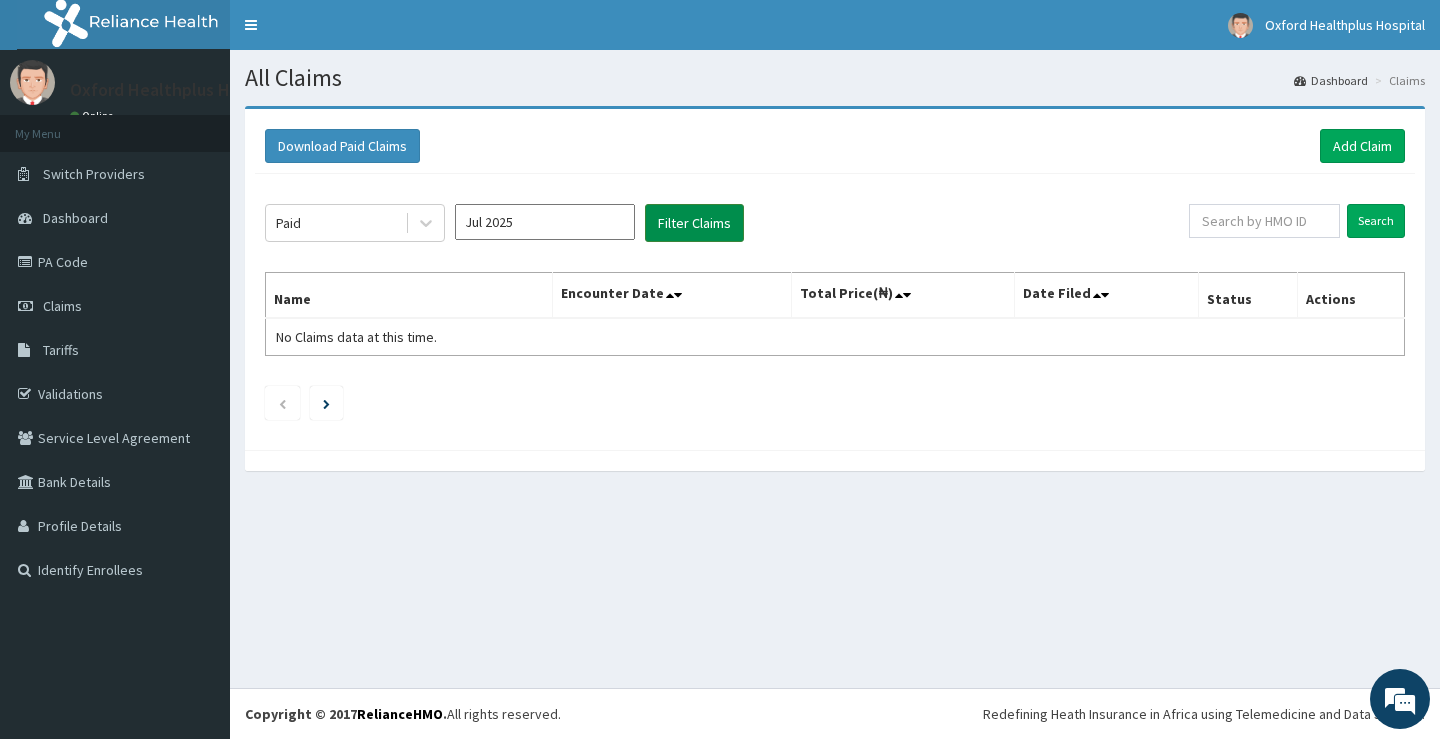 click on "Filter Claims" at bounding box center [694, 223] 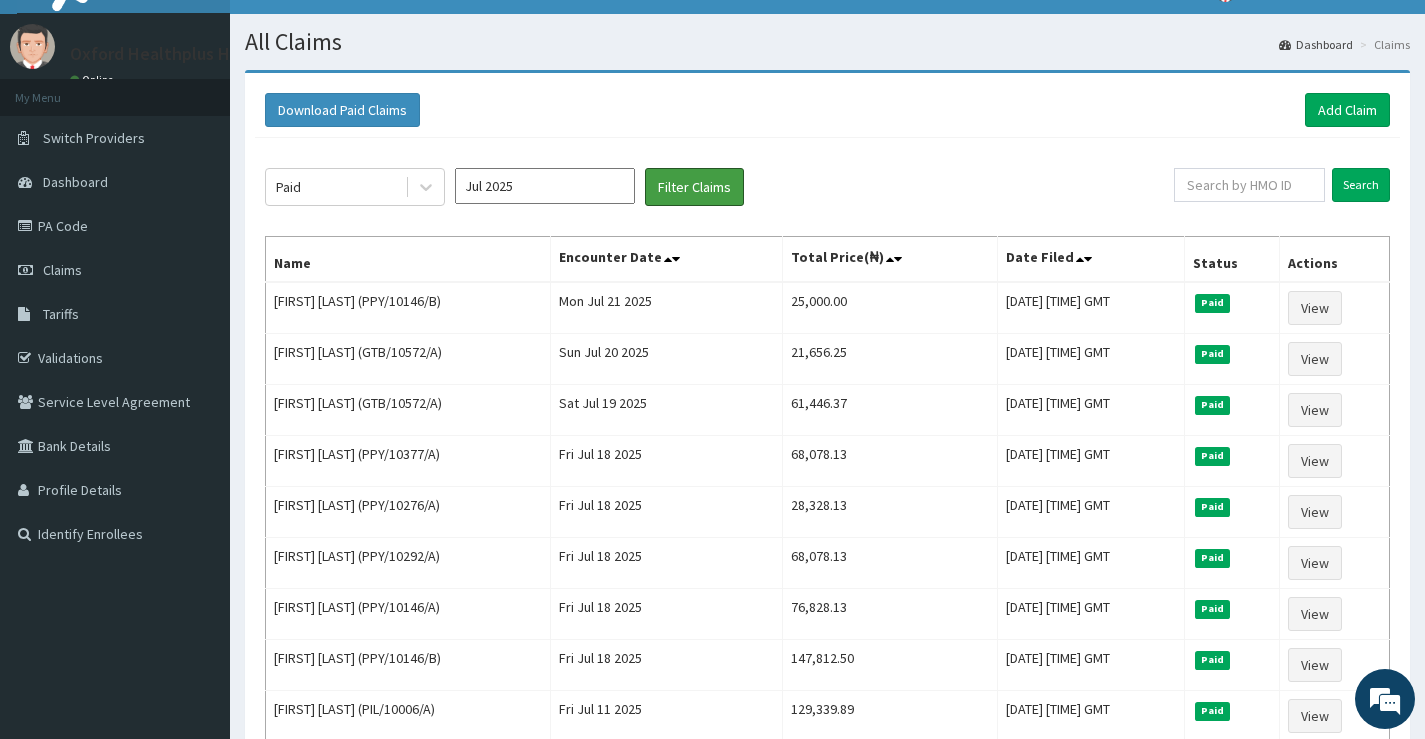 scroll, scrollTop: 0, scrollLeft: 0, axis: both 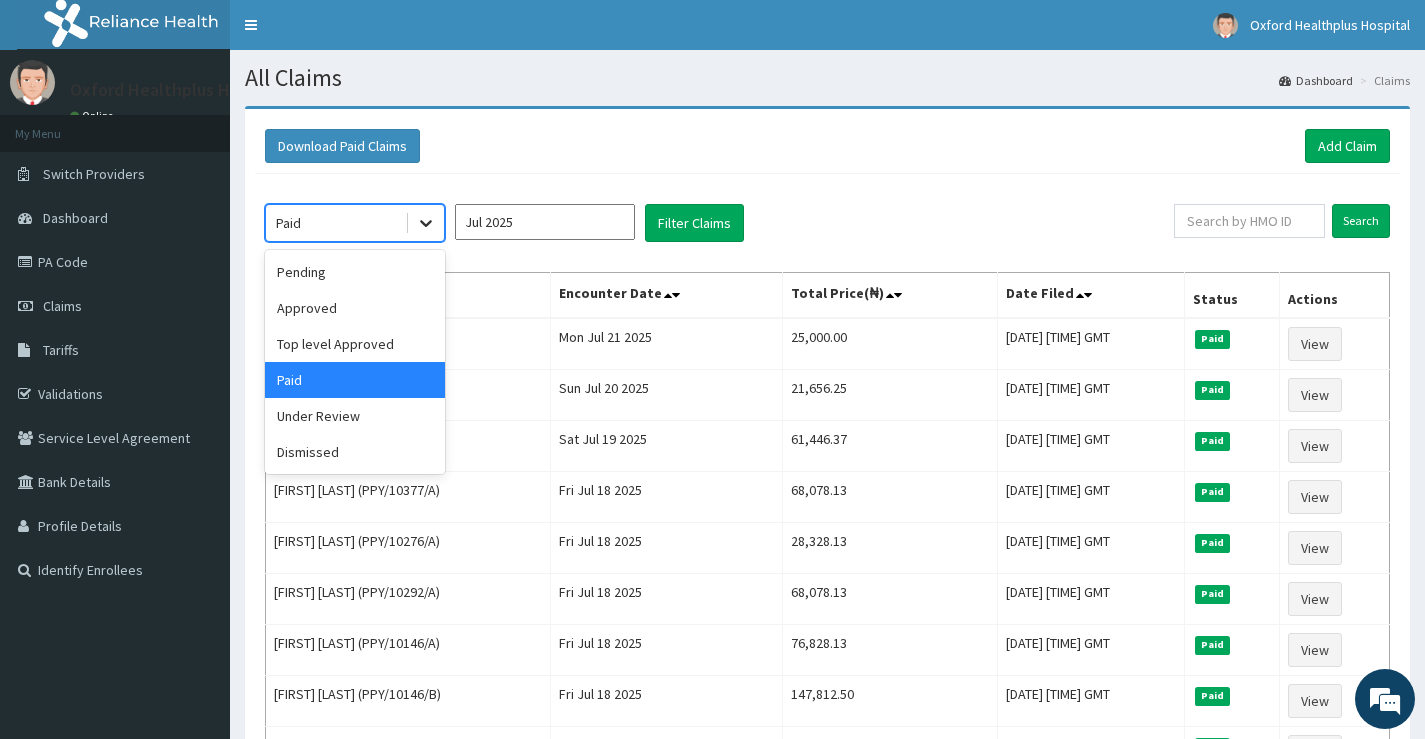 click at bounding box center (426, 223) 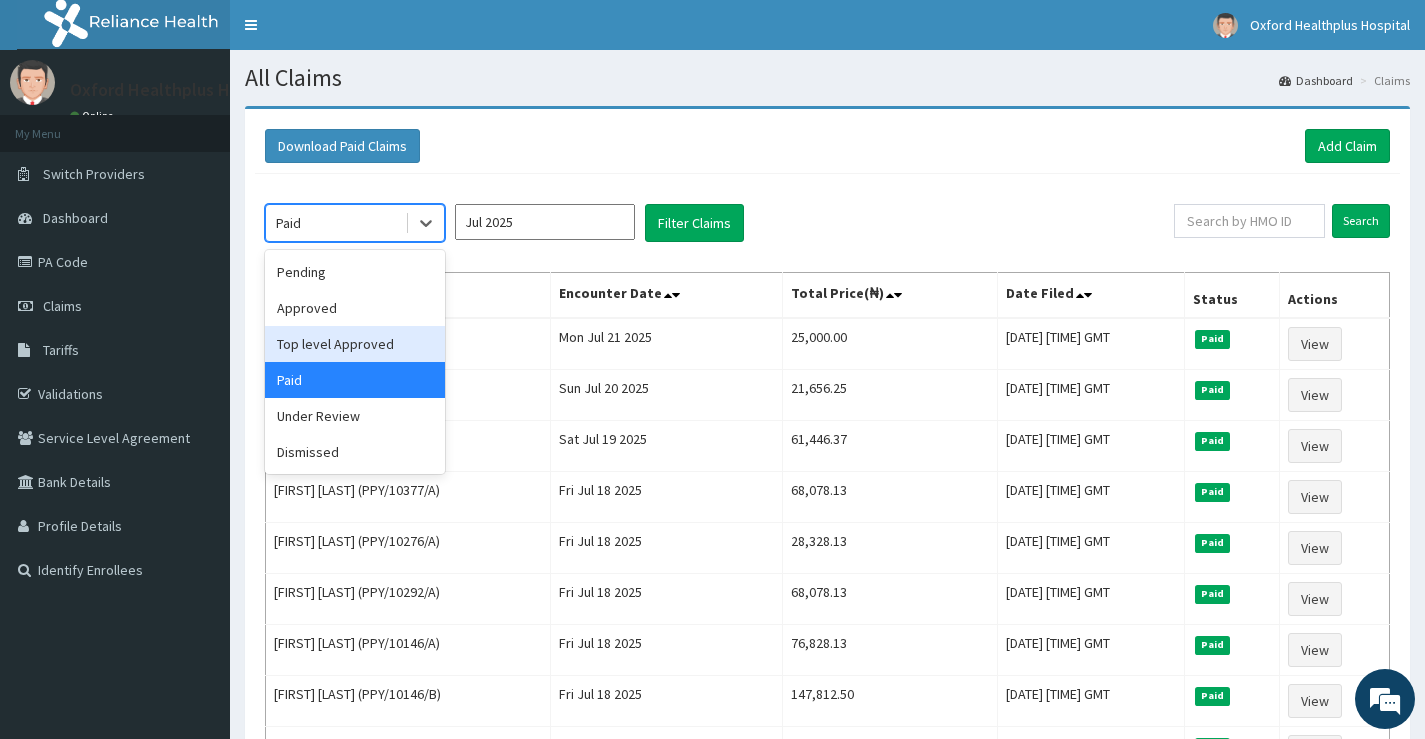 click on "Top level Approved" at bounding box center [355, 344] 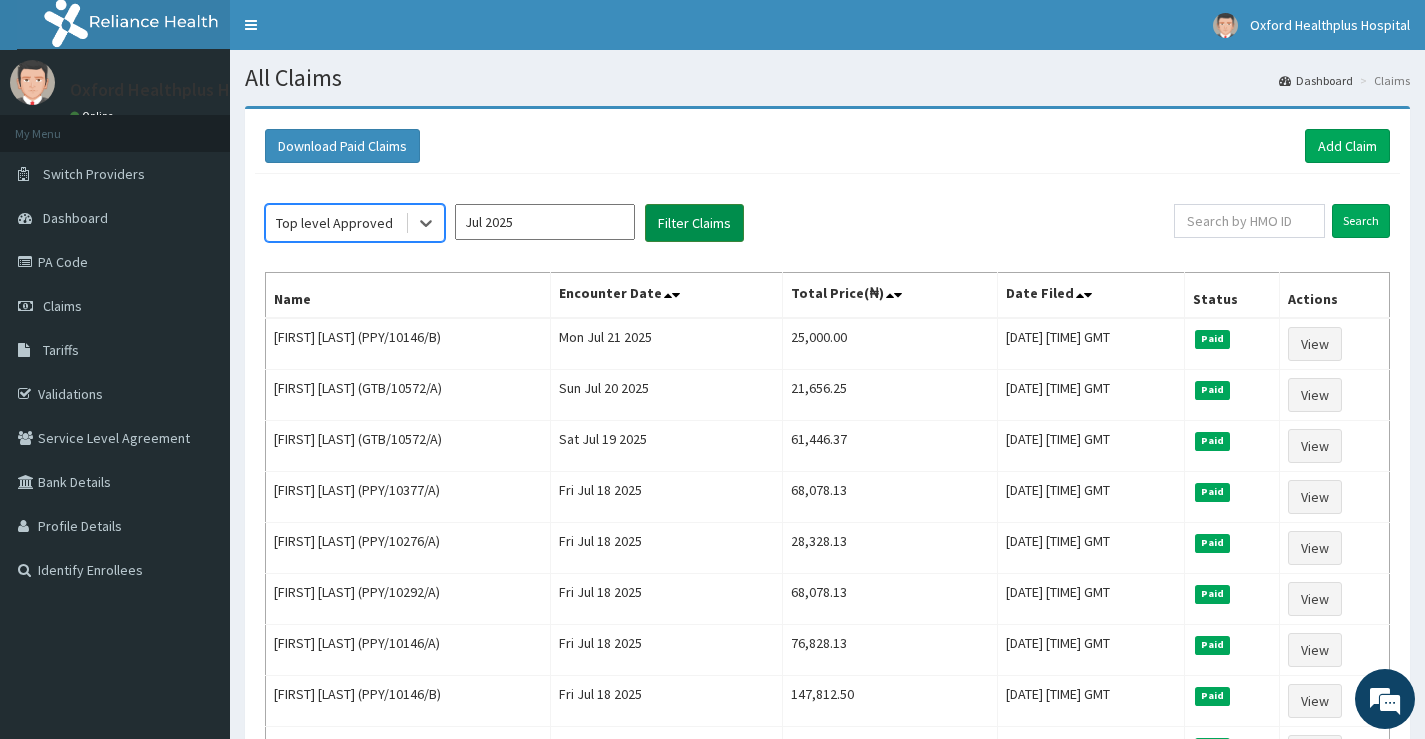 click on "Filter Claims" at bounding box center (694, 223) 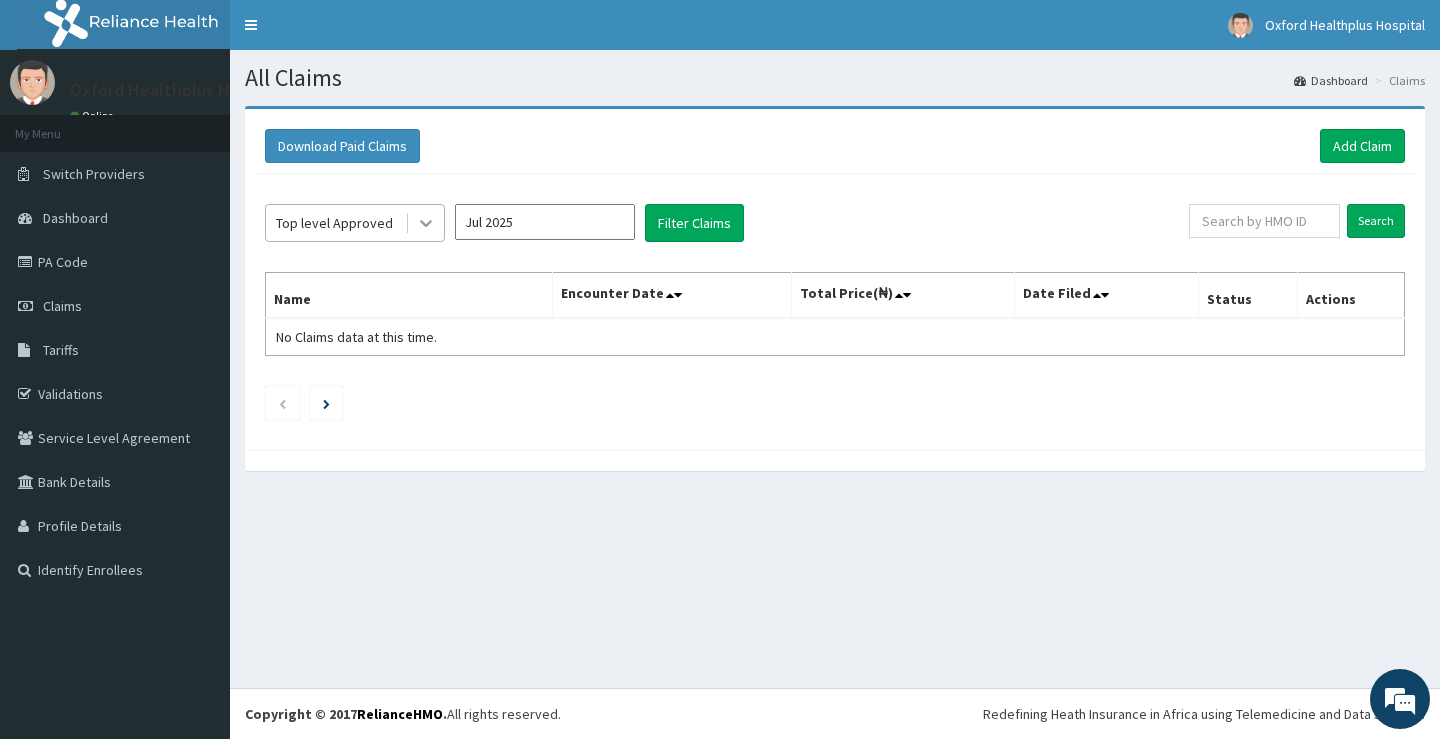 click 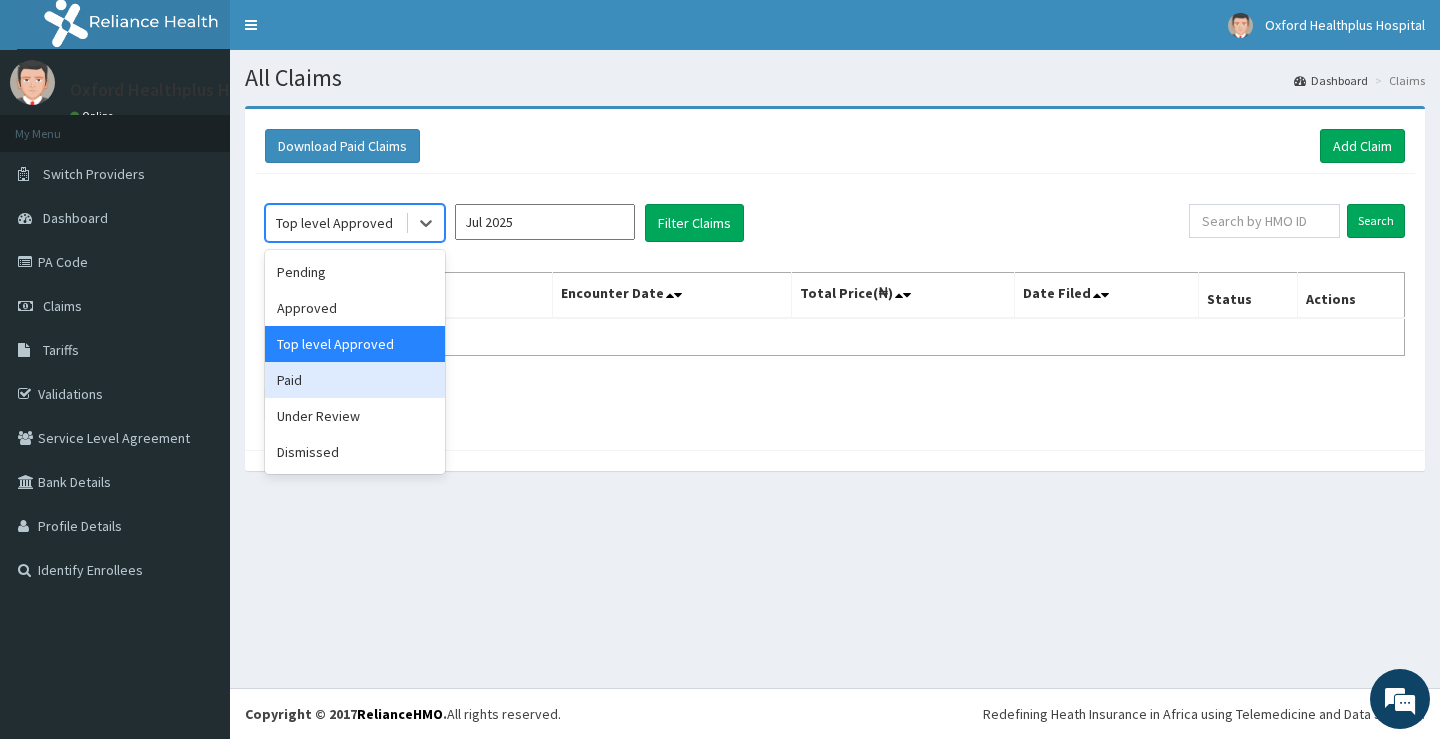 click on "Paid" at bounding box center (355, 380) 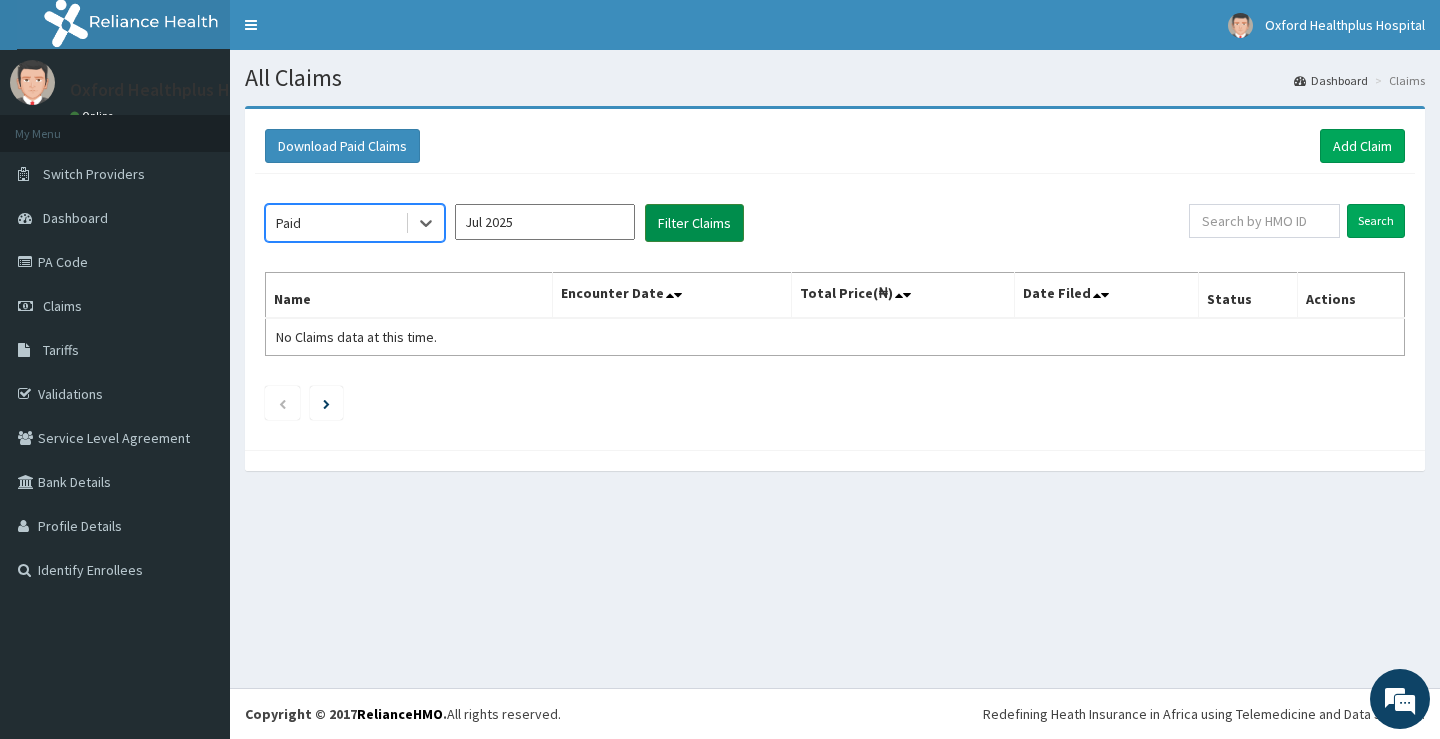 click on "Filter Claims" at bounding box center (694, 223) 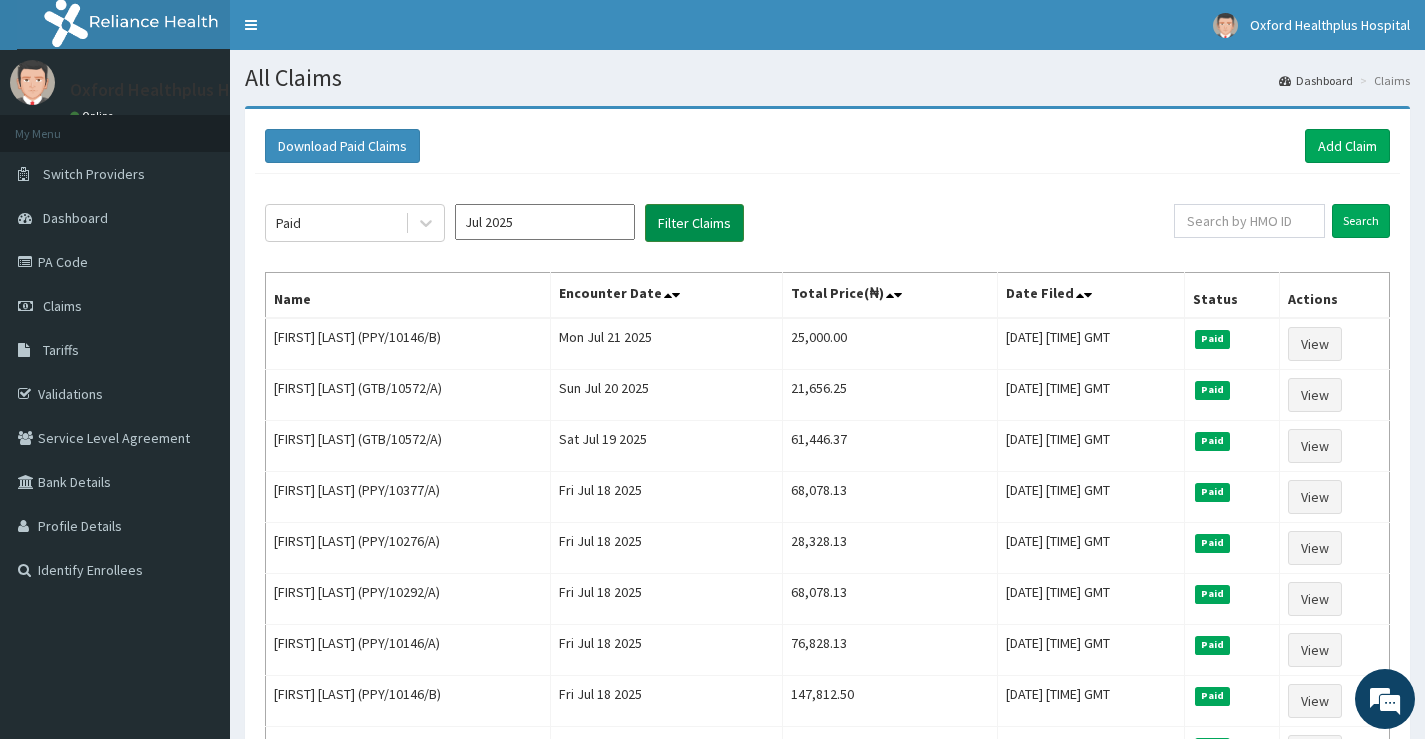 click on "Filter Claims" at bounding box center (694, 223) 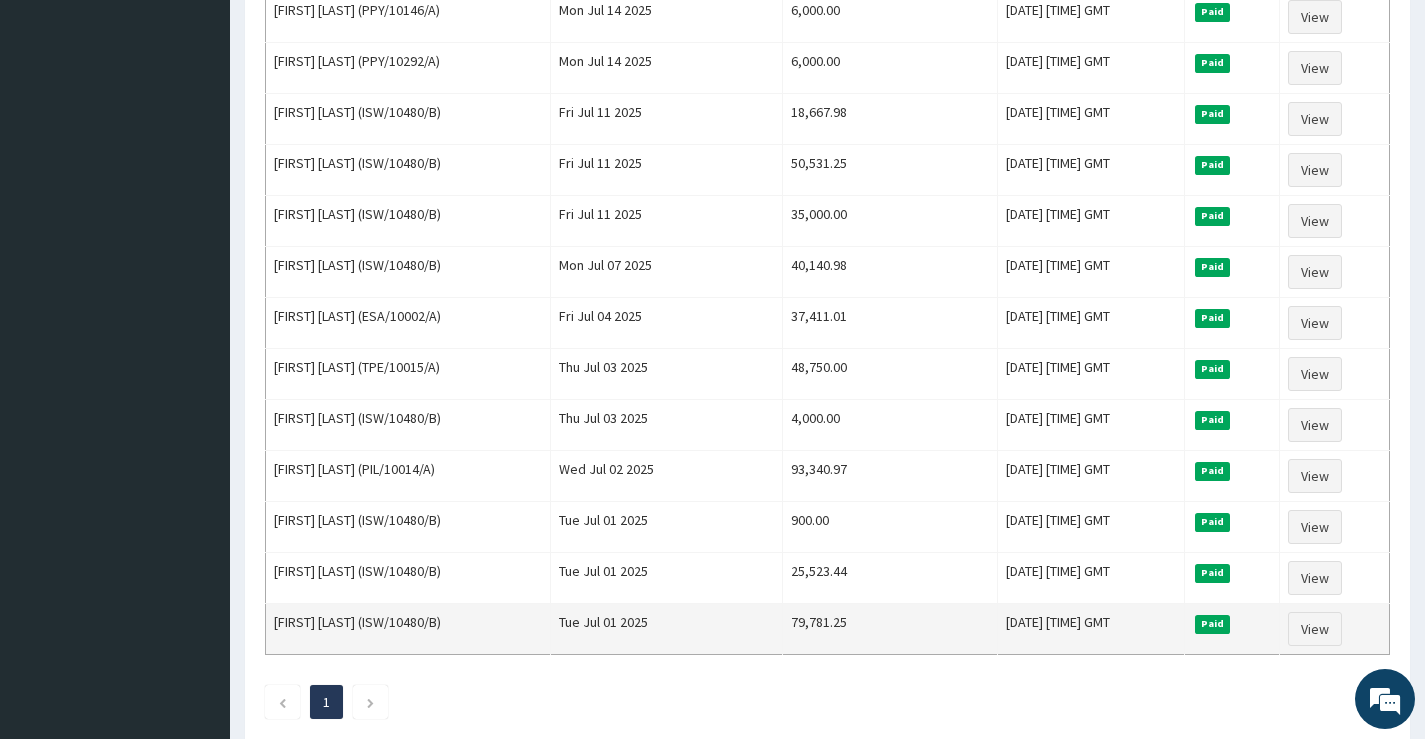 scroll, scrollTop: 903, scrollLeft: 0, axis: vertical 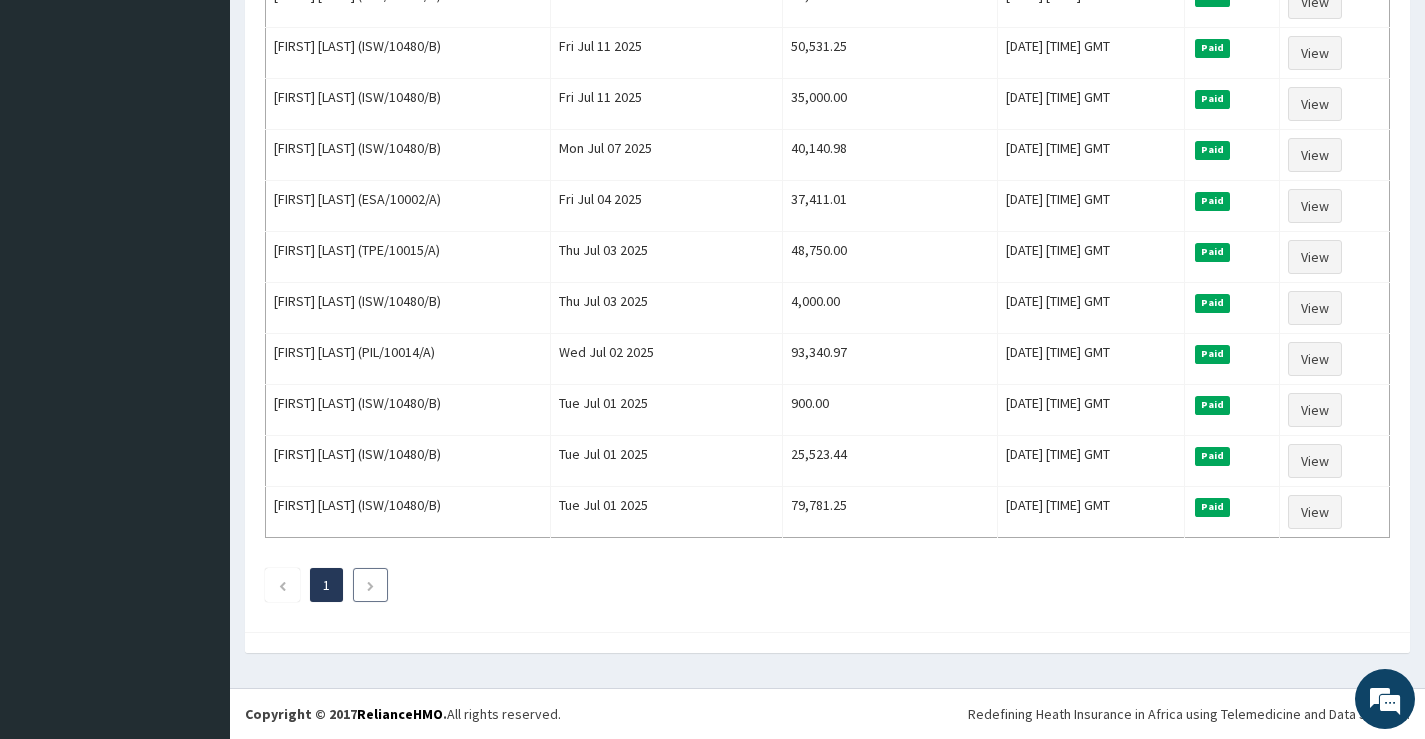 click at bounding box center [370, 585] 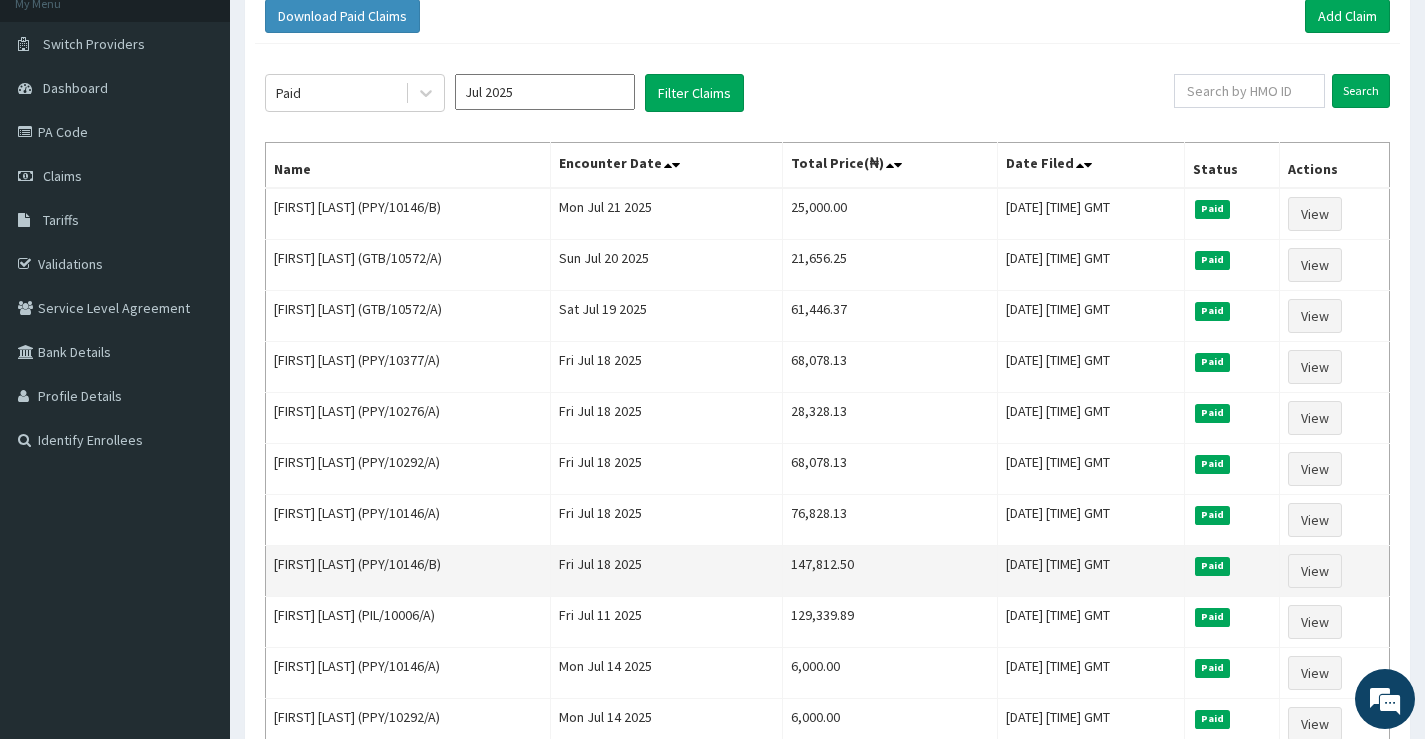 scroll, scrollTop: 0, scrollLeft: 0, axis: both 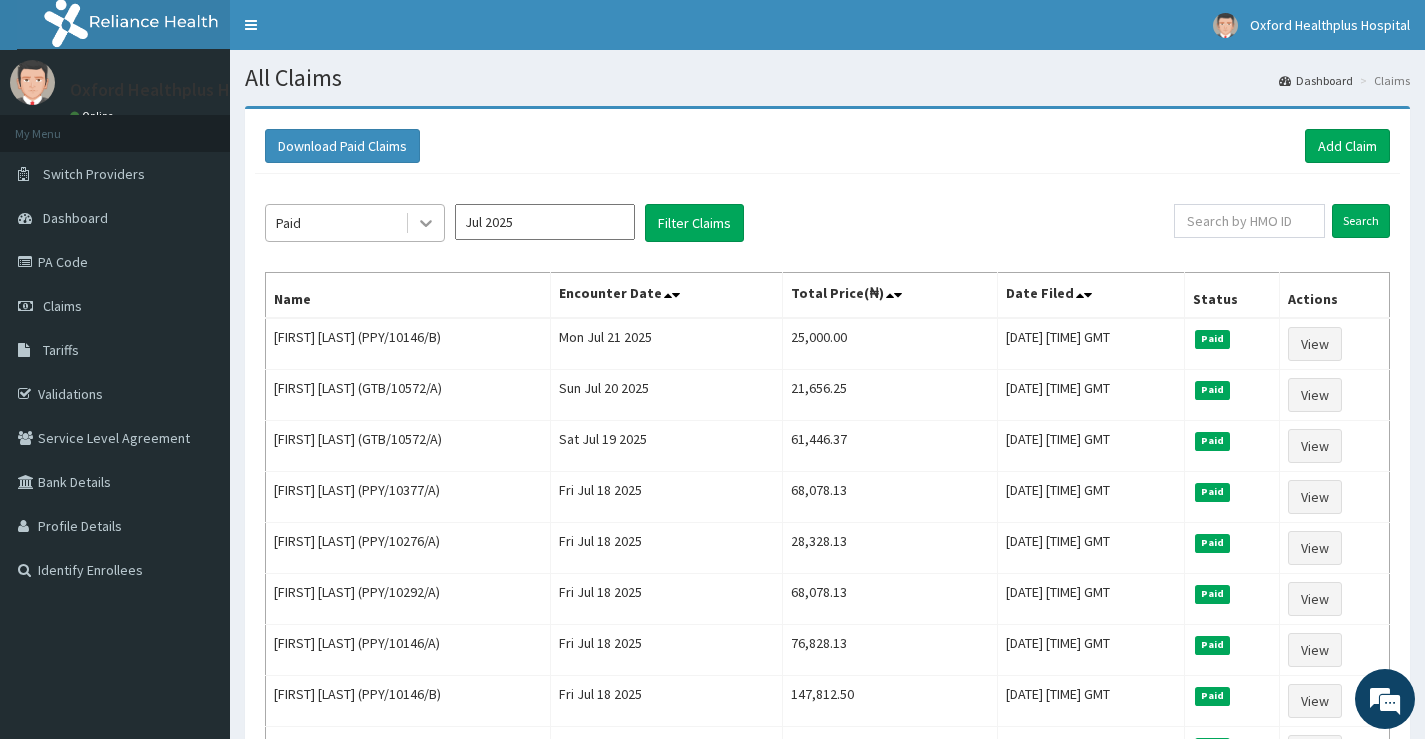 click 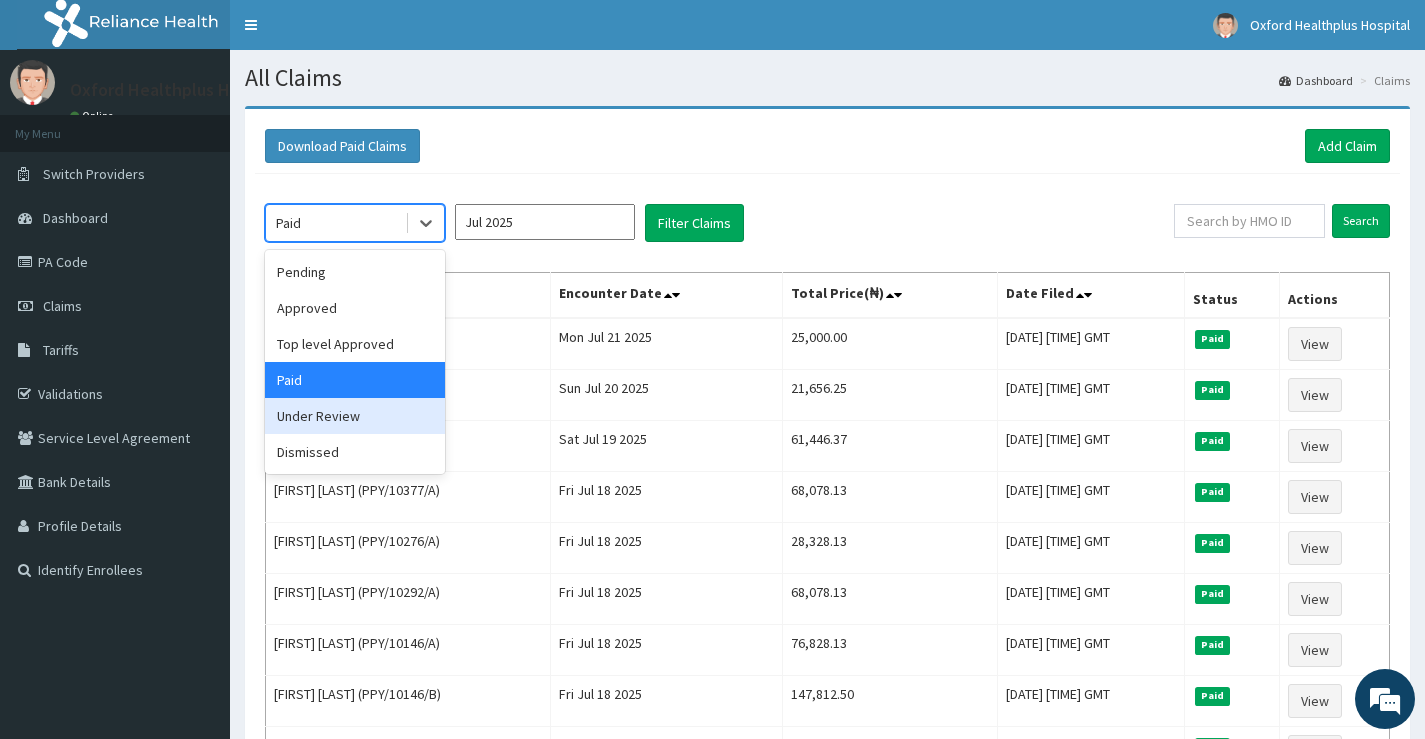 click on "Under Review" at bounding box center [355, 416] 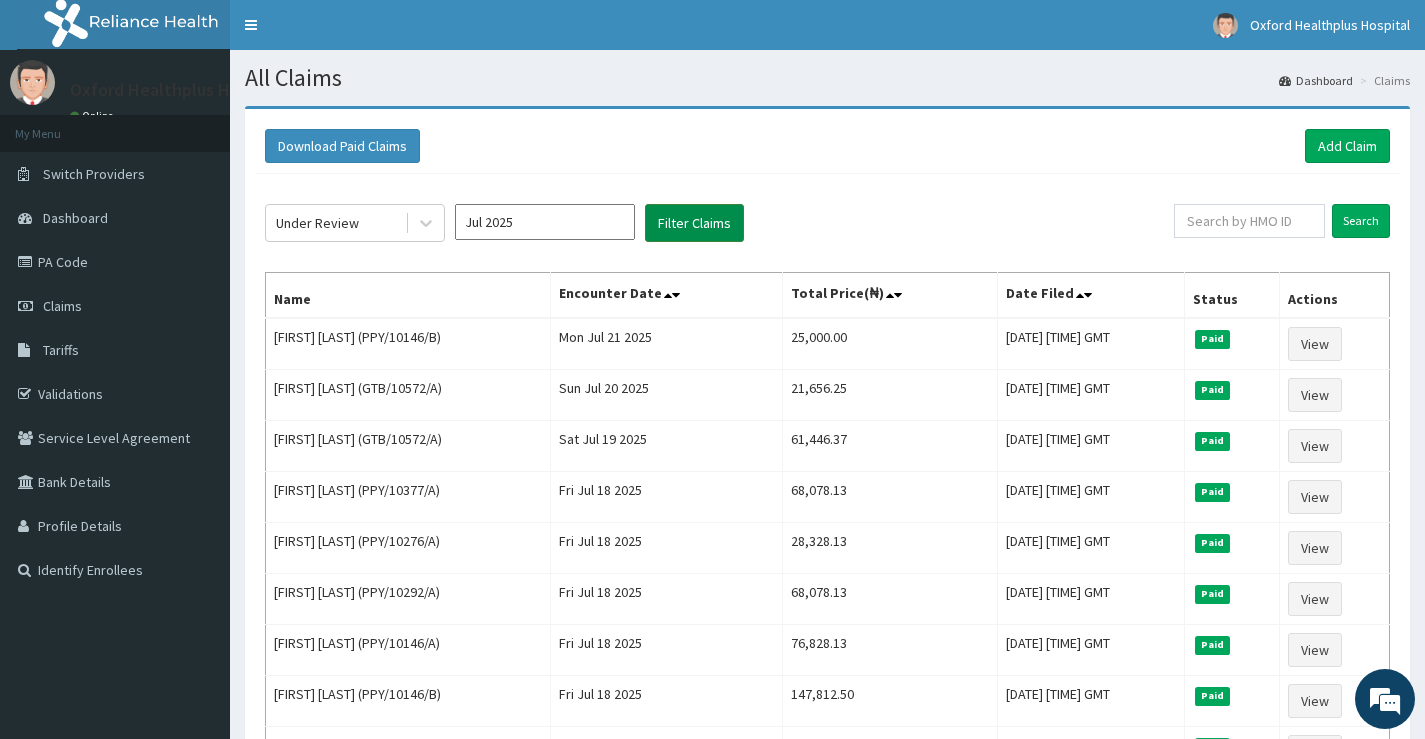 click on "Filter Claims" at bounding box center [694, 223] 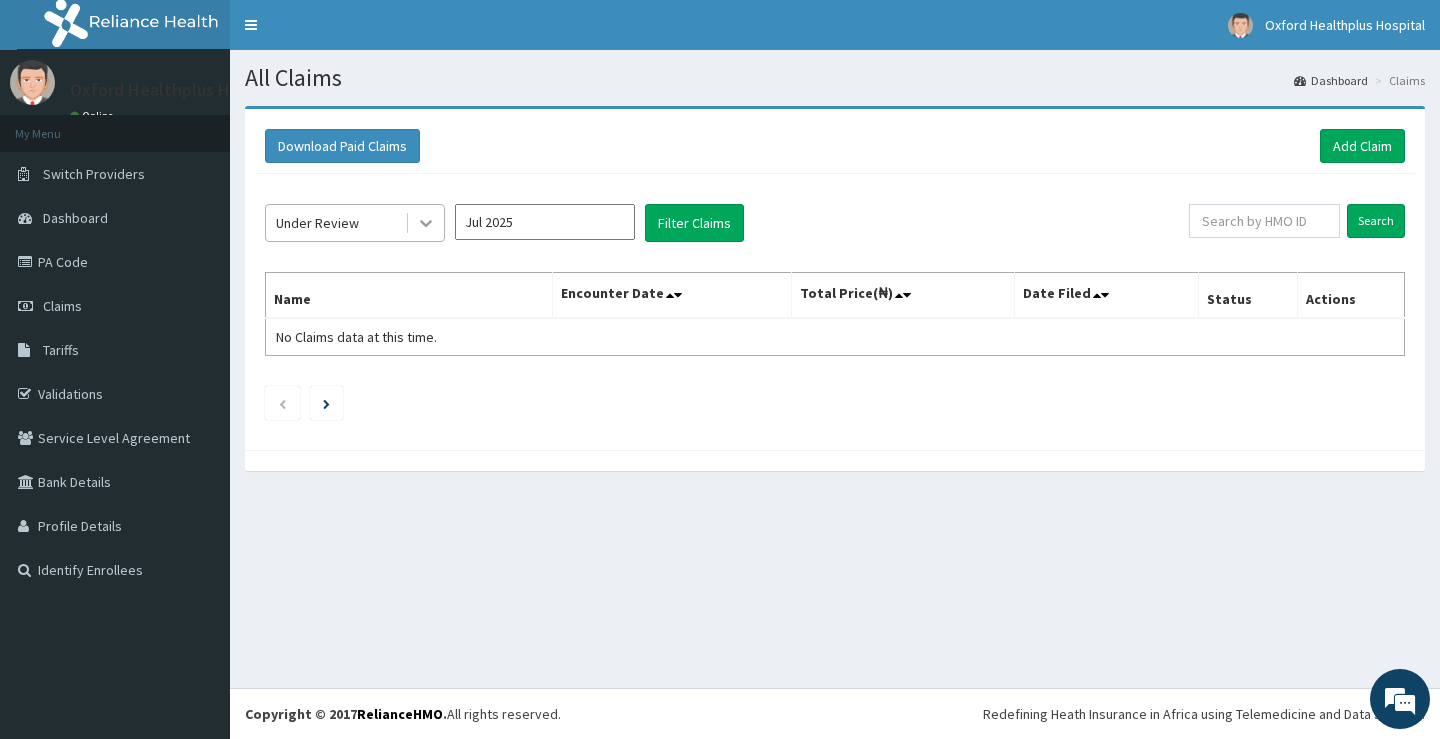 click 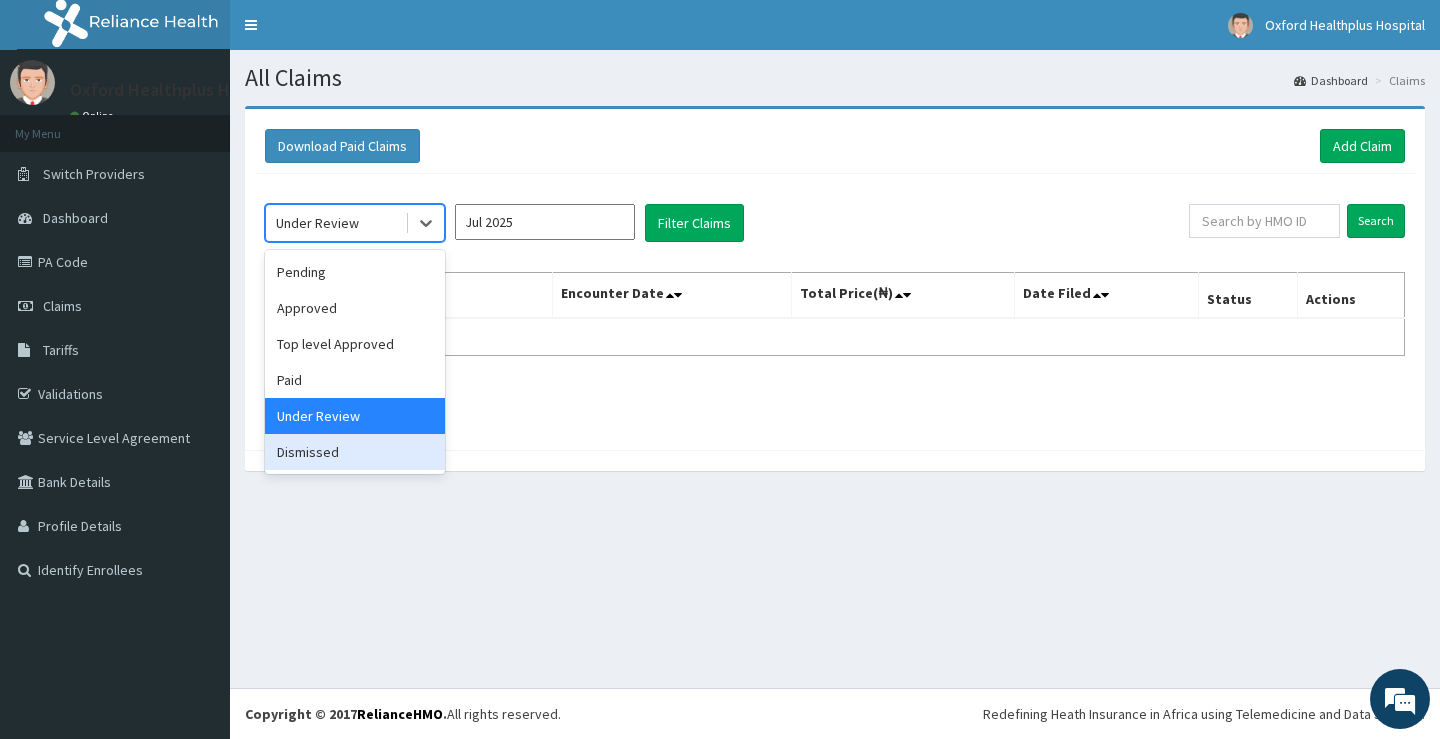 click on "Dismissed" at bounding box center (355, 452) 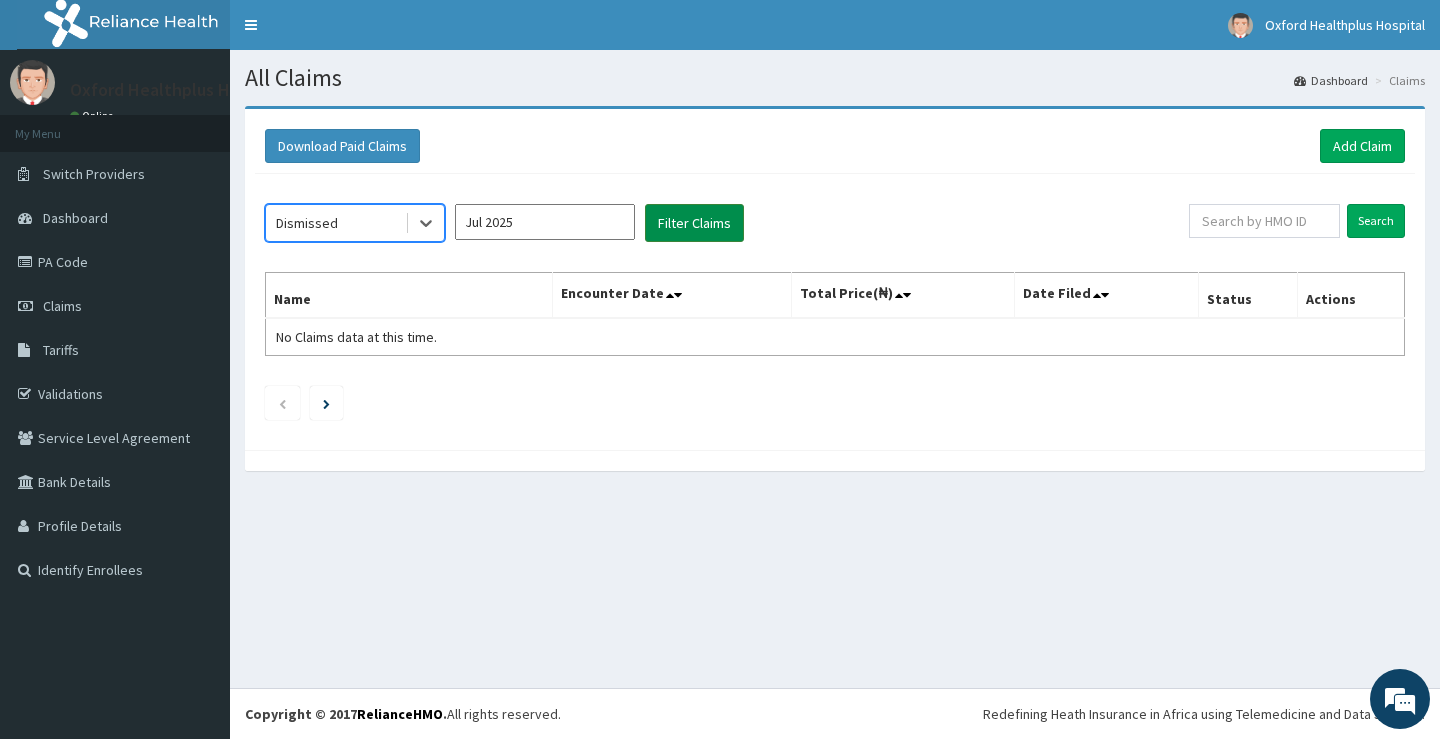 click on "Filter Claims" at bounding box center [694, 223] 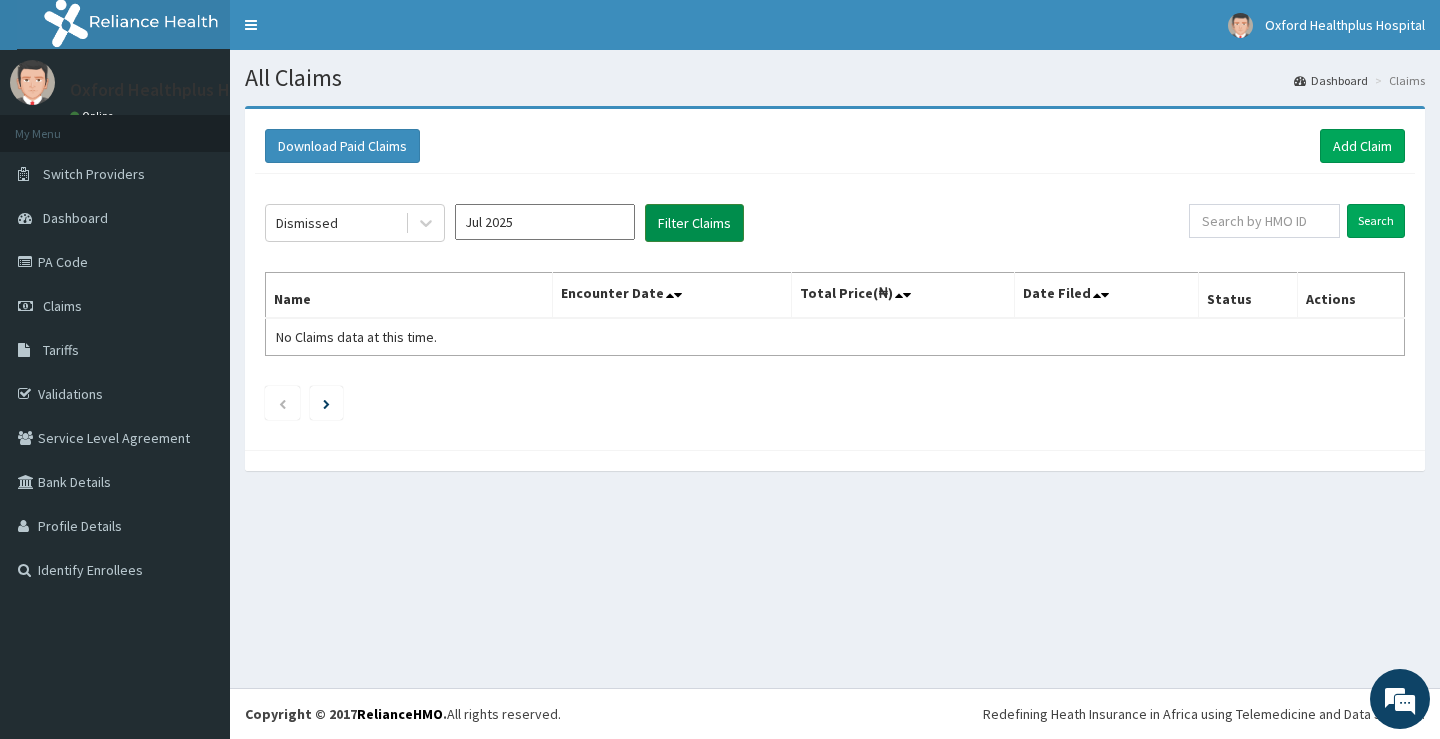 click on "Filter Claims" at bounding box center [694, 223] 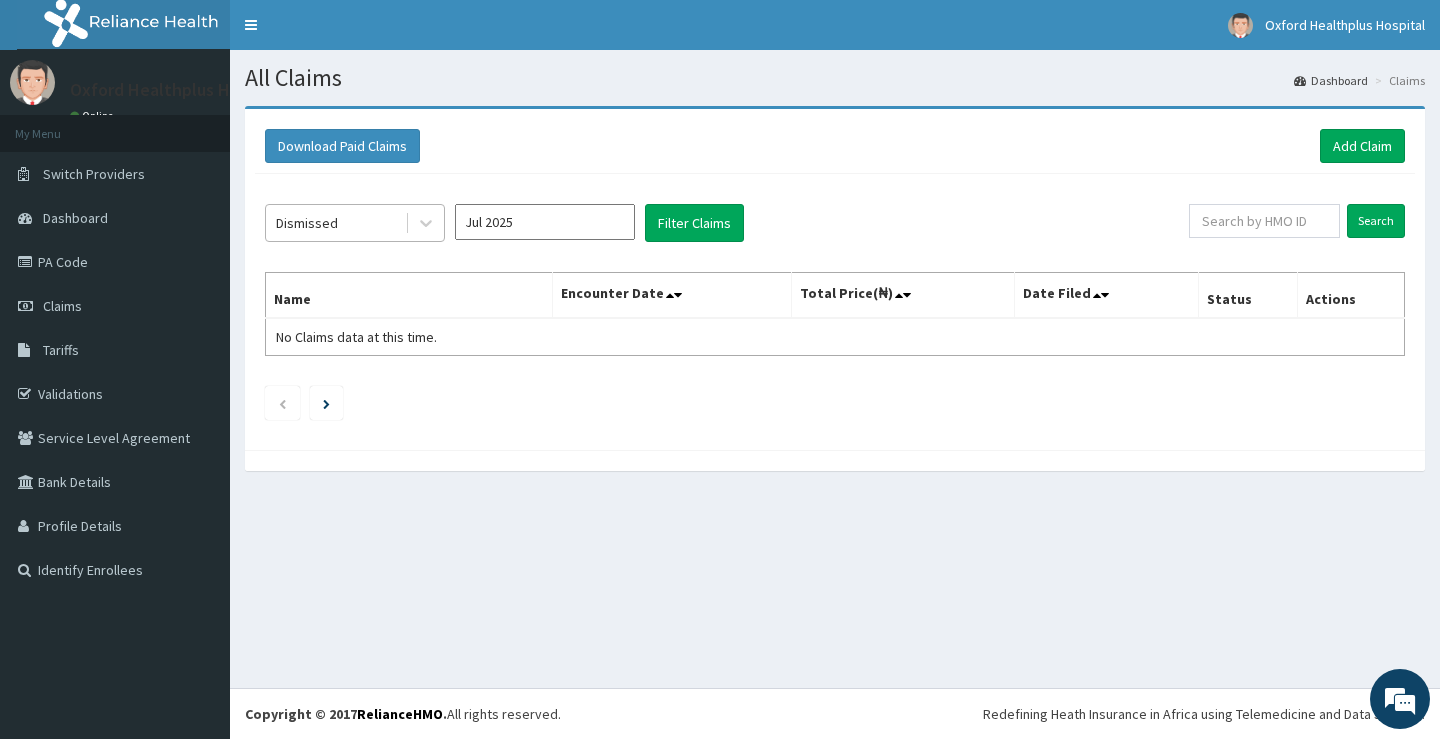 click on "Dismissed" at bounding box center (335, 223) 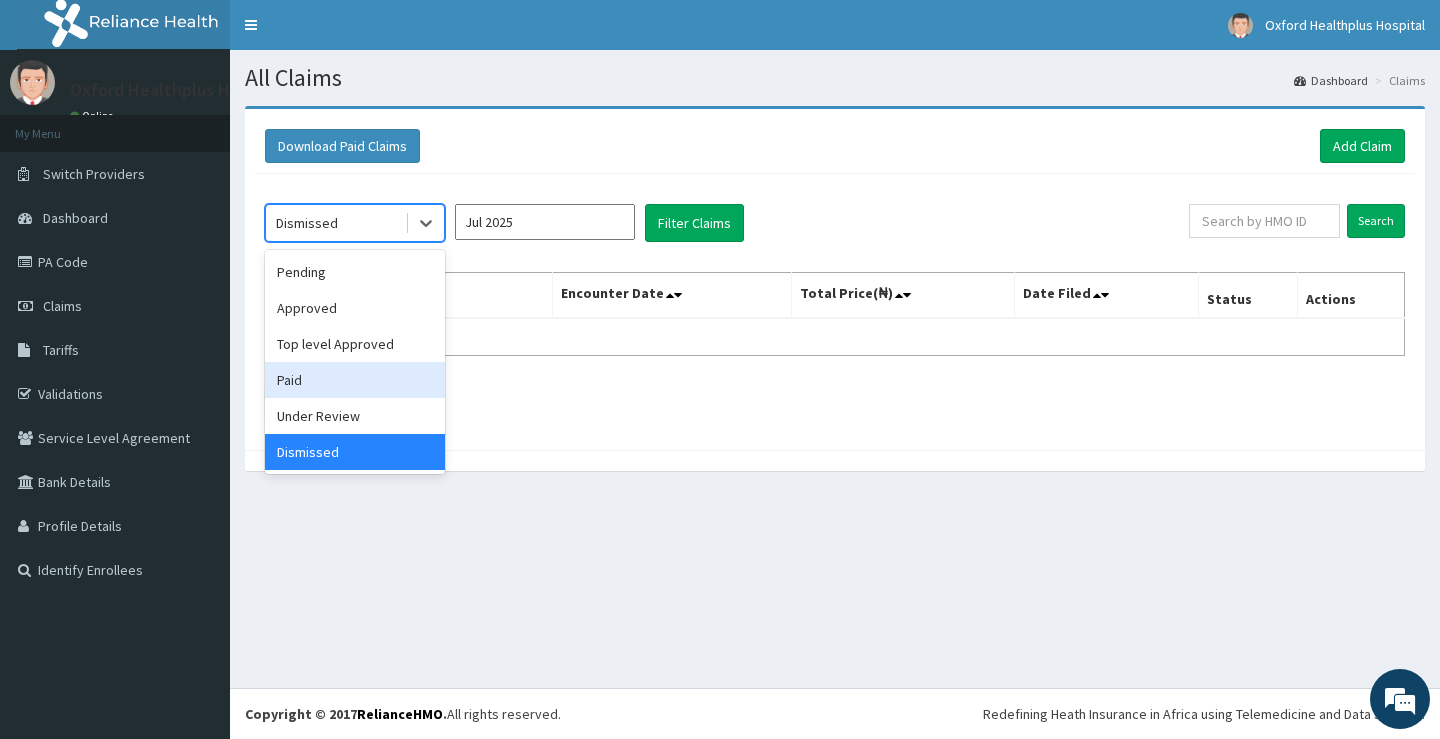click on "Paid" at bounding box center (355, 380) 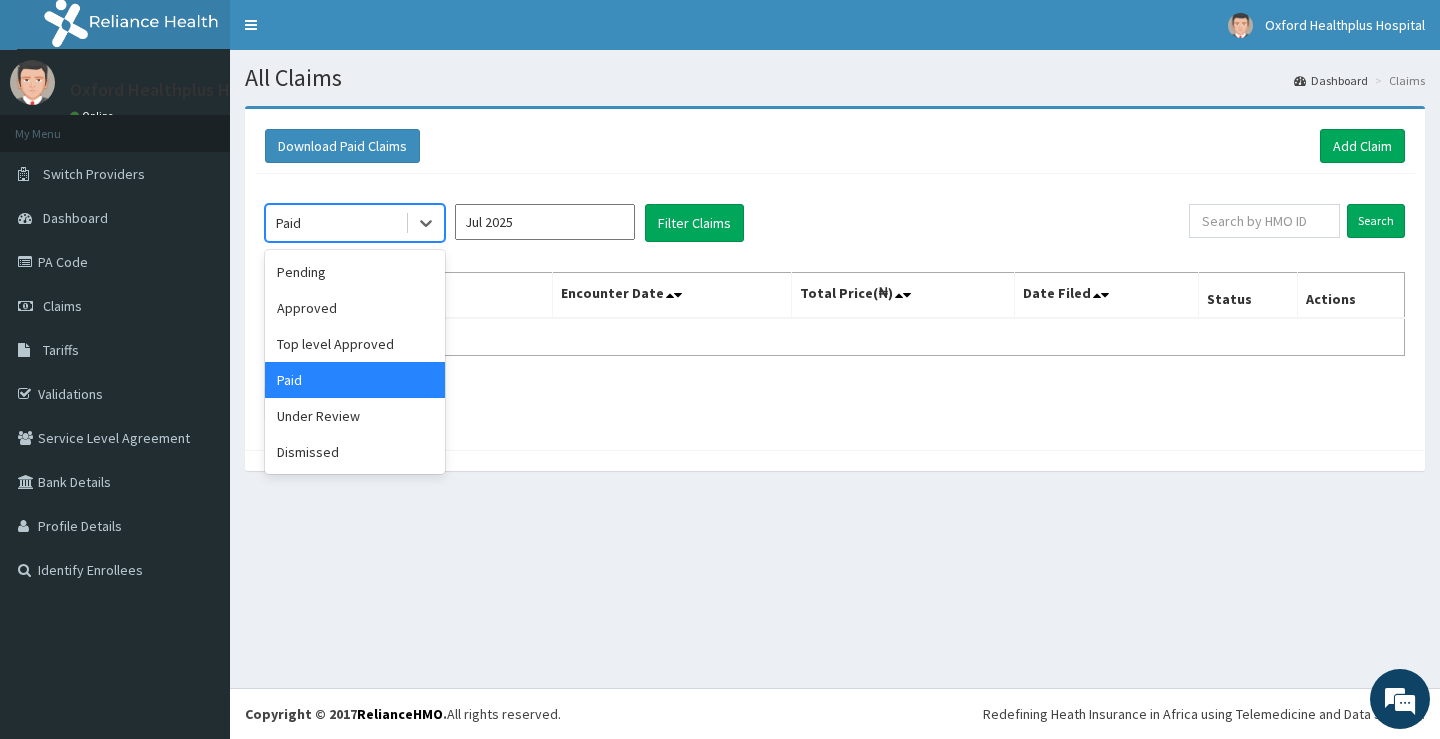 click on "Paid" at bounding box center [335, 223] 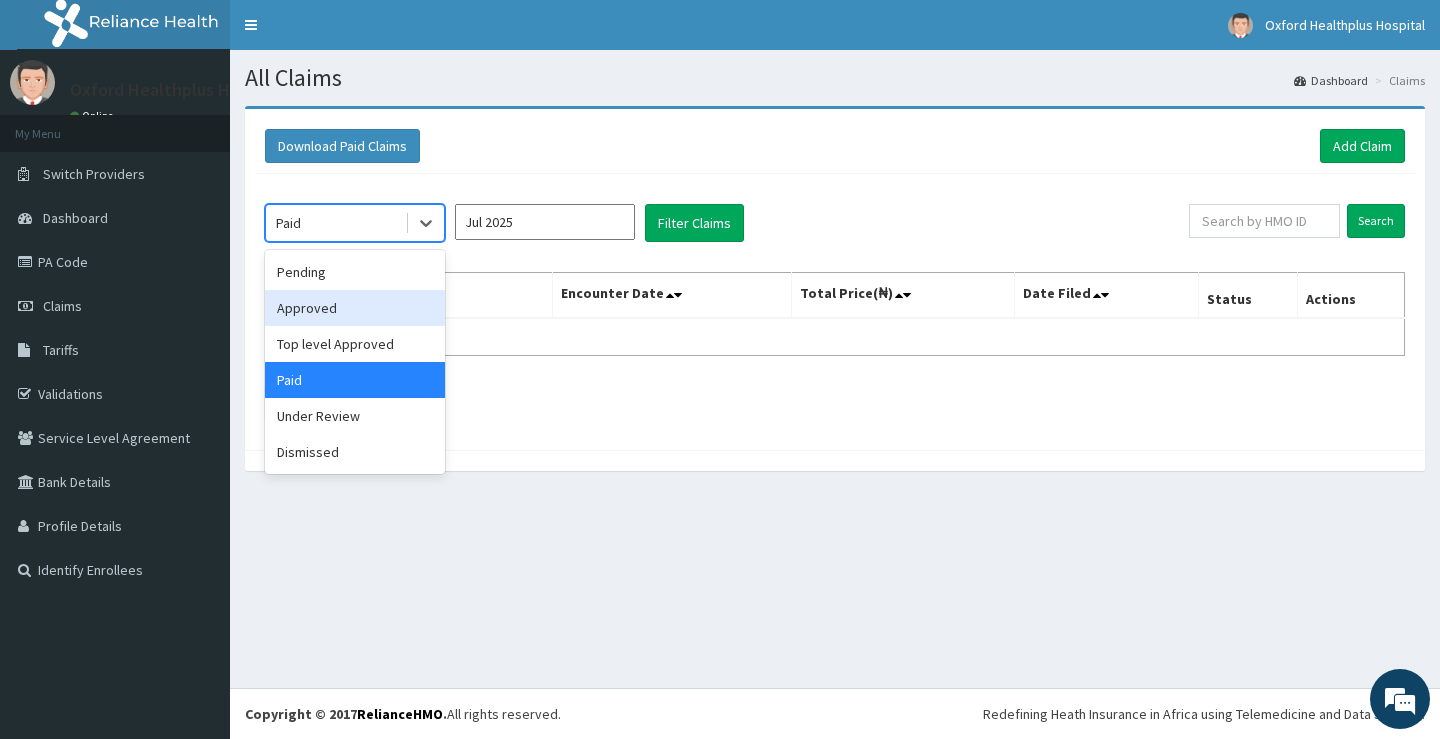 click on "Approved" at bounding box center (355, 308) 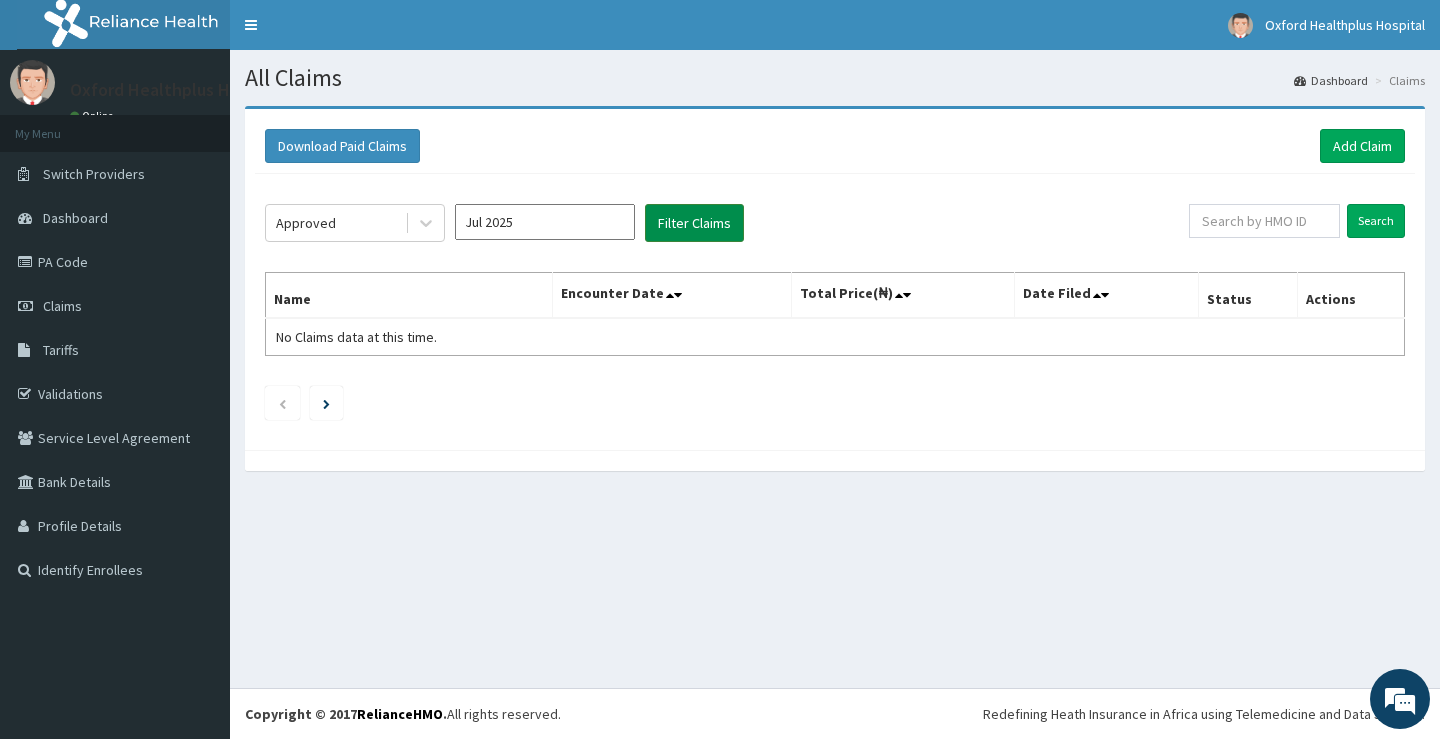 click on "Filter Claims" at bounding box center [694, 223] 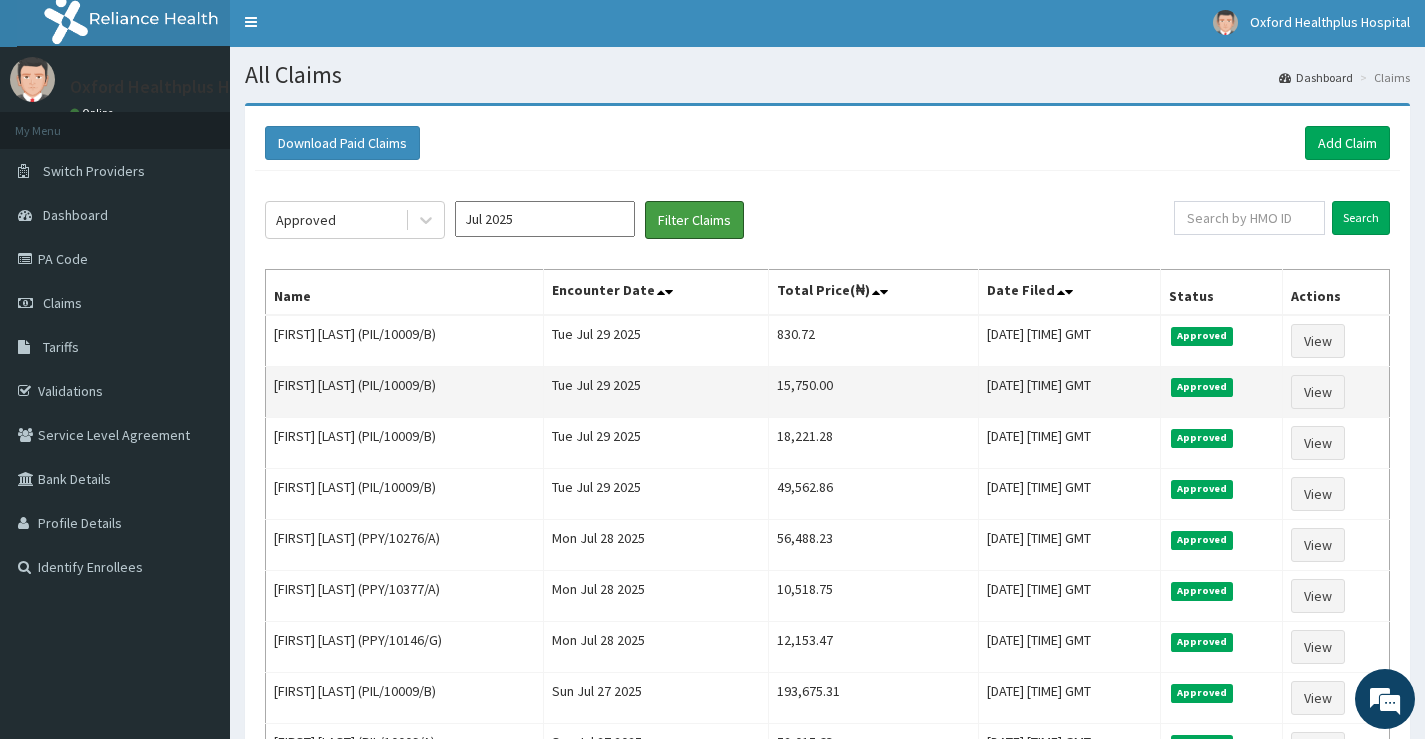 scroll, scrollTop: 0, scrollLeft: 0, axis: both 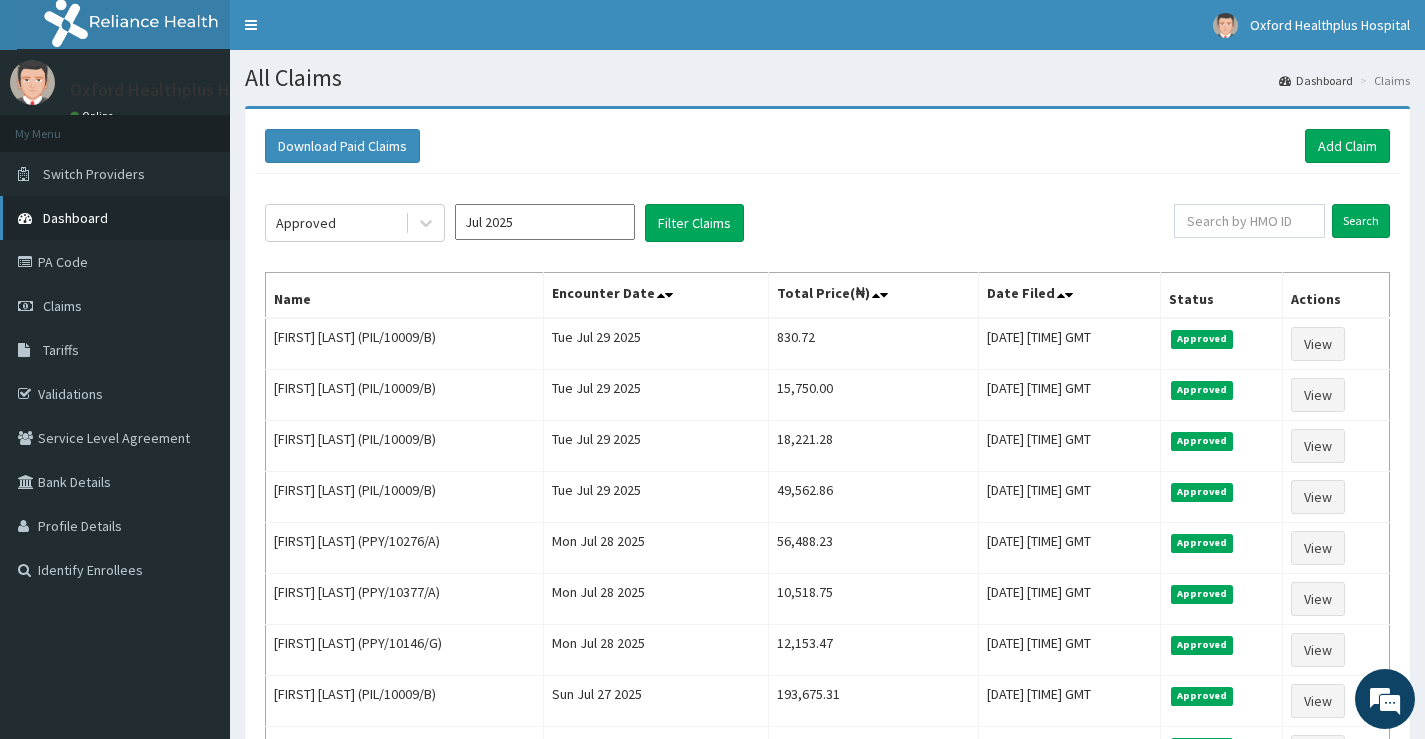 click on "Dashboard" at bounding box center (115, 218) 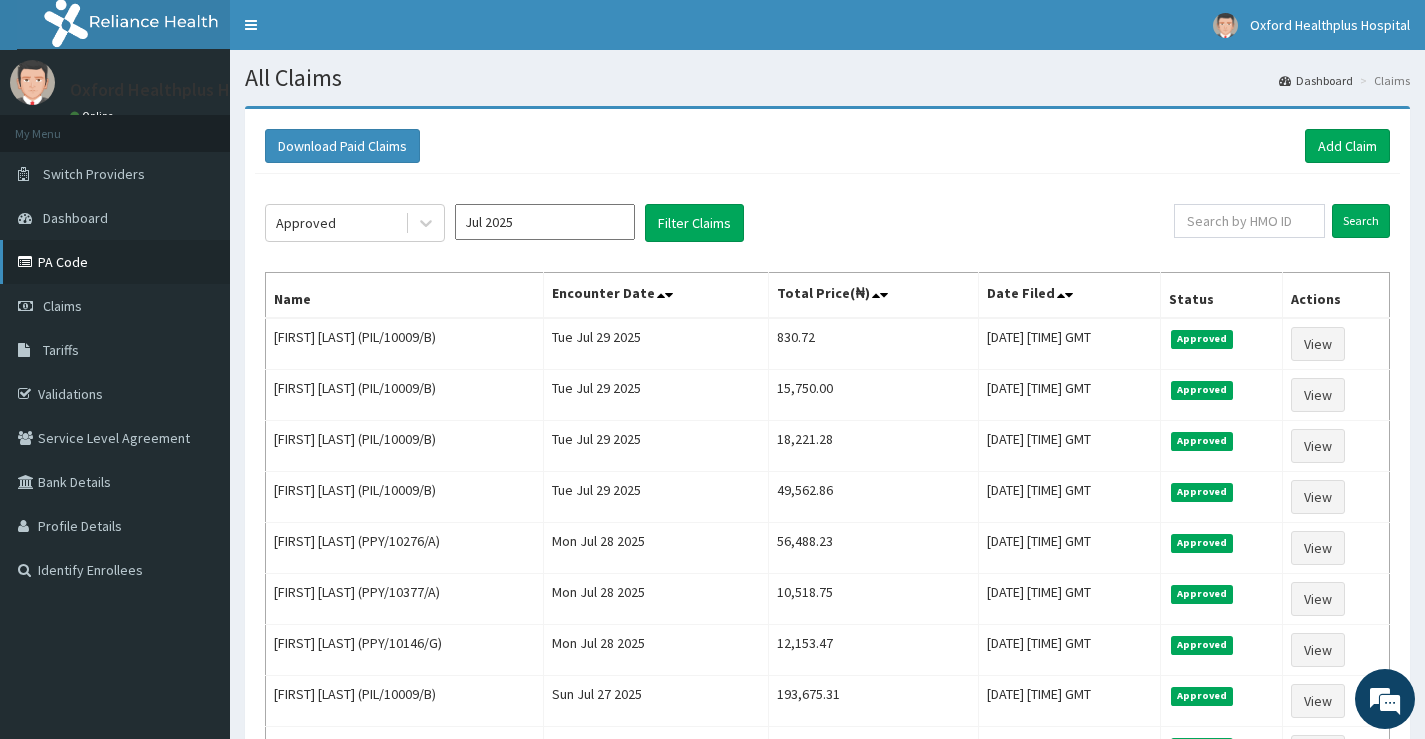 click on "PA Code" at bounding box center [115, 262] 